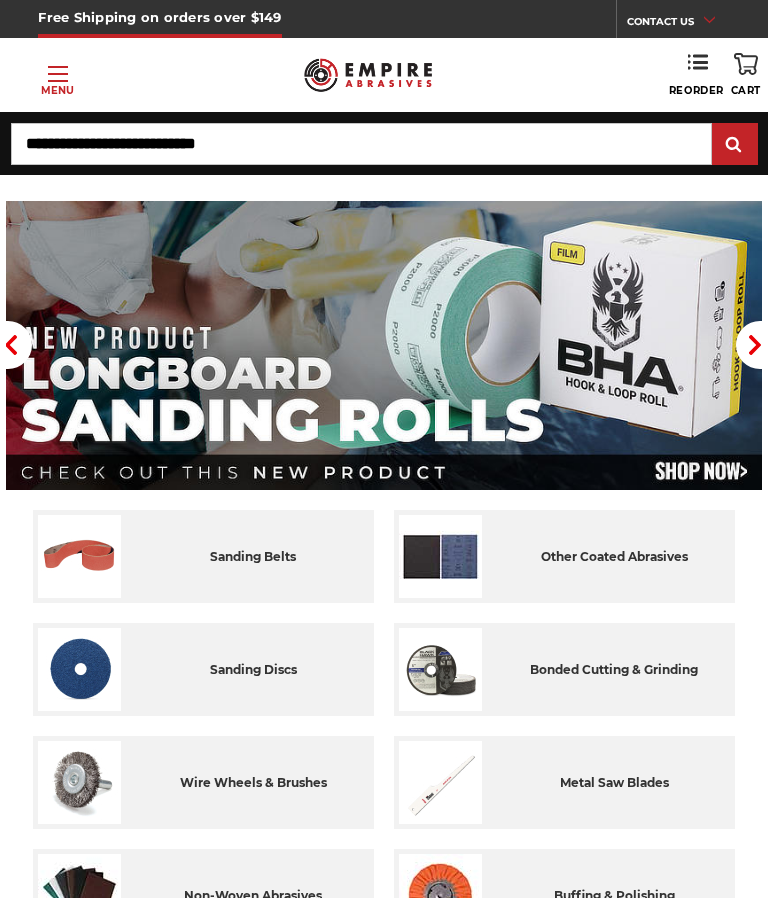 scroll, scrollTop: 55, scrollLeft: 0, axis: vertical 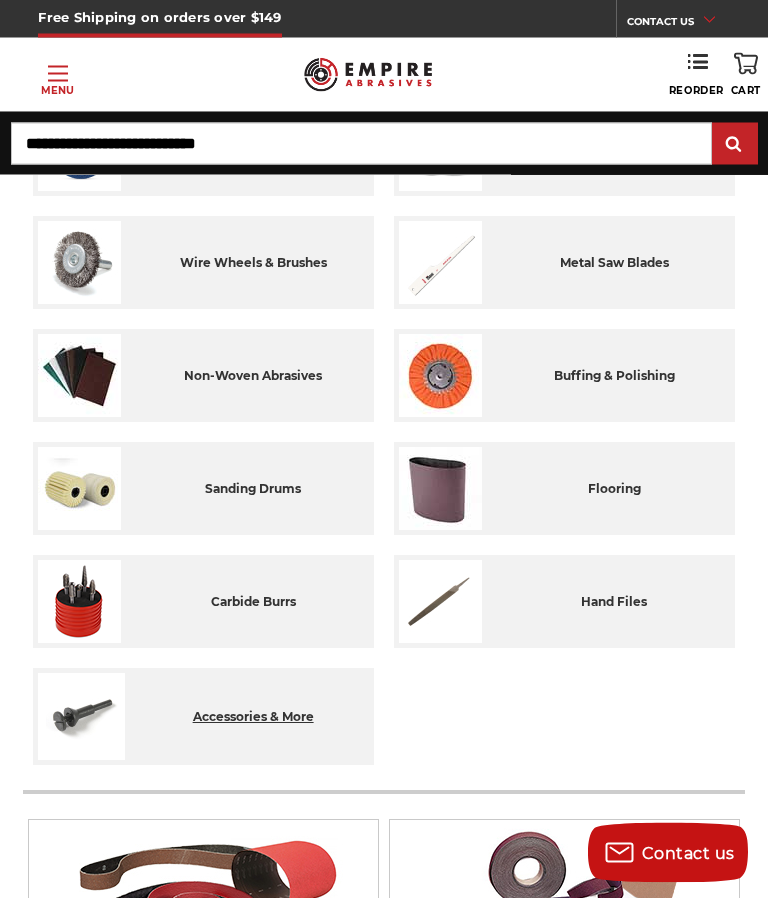 click on "accessories & more" at bounding box center (253, 717) 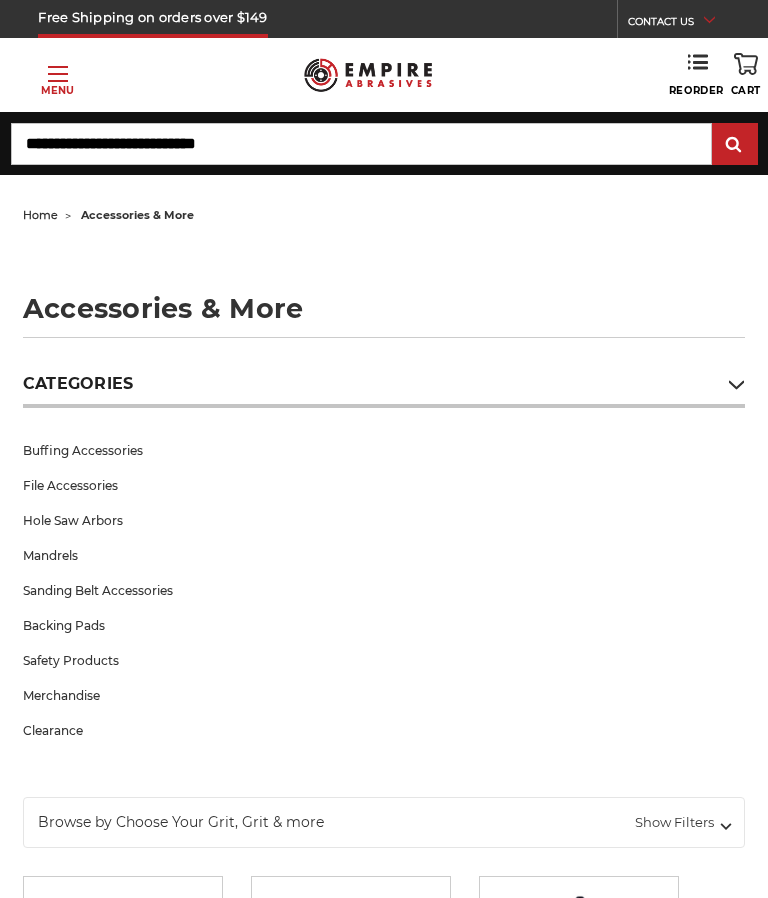 scroll, scrollTop: 0, scrollLeft: 0, axis: both 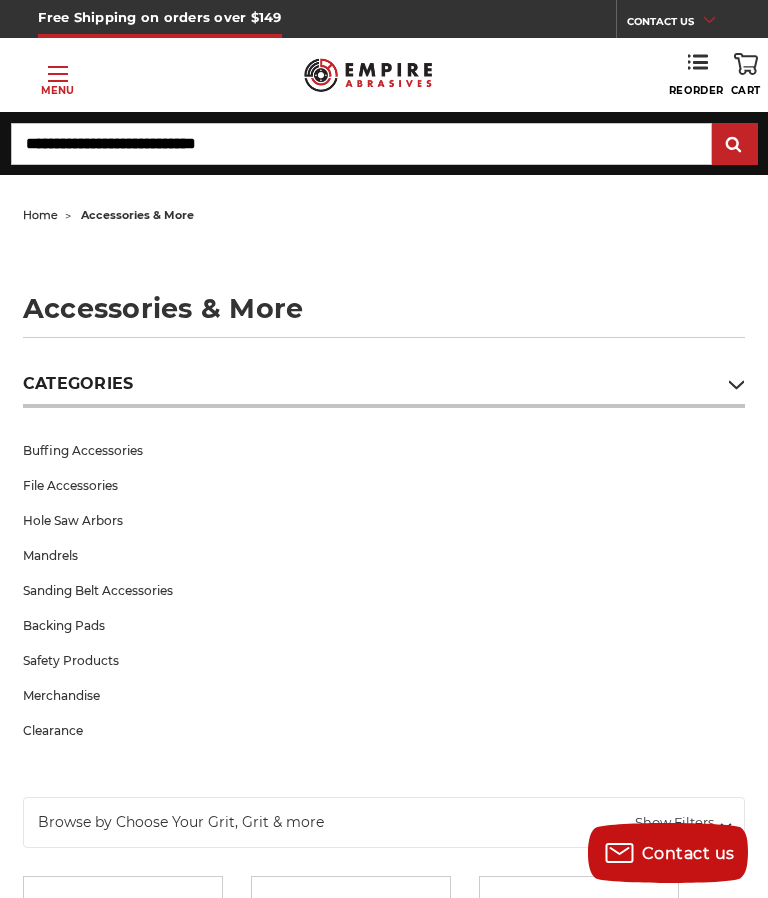 click on "Mandrels" at bounding box center (384, 555) 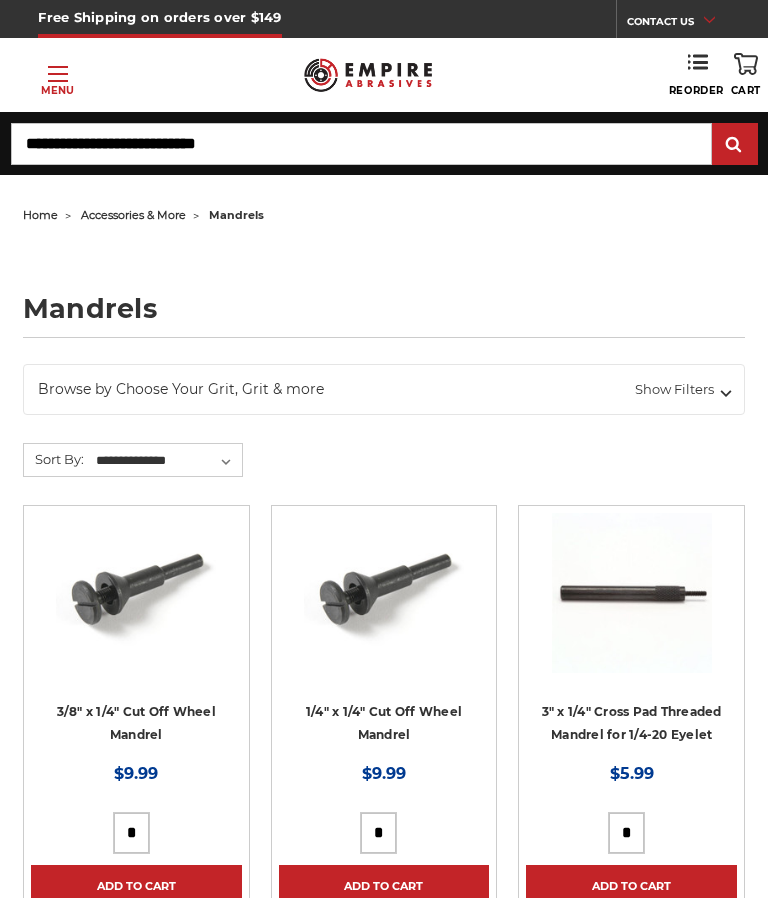 scroll, scrollTop: 0, scrollLeft: 0, axis: both 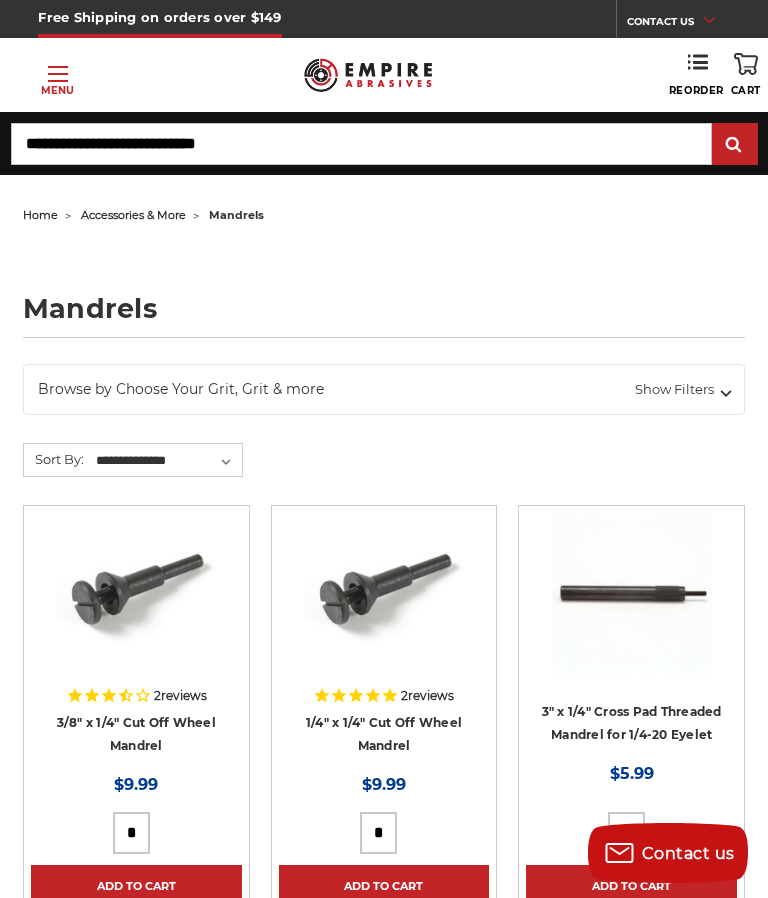 click on "Toggle menu" at bounding box center [58, 74] 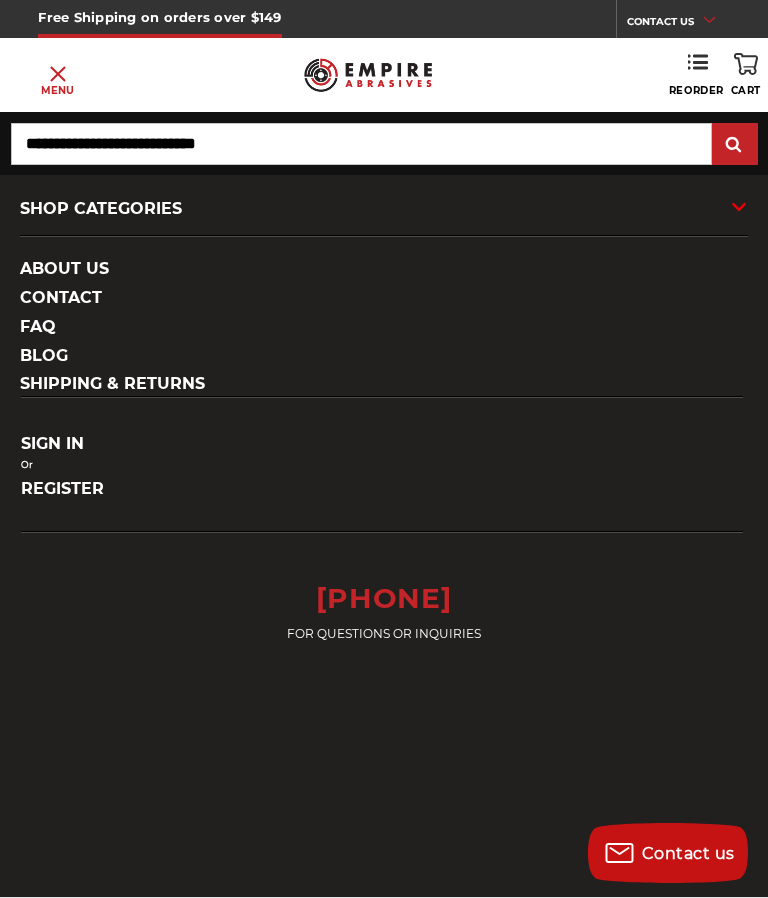 click on "SHOP CATEGORIES" at bounding box center (384, 209) 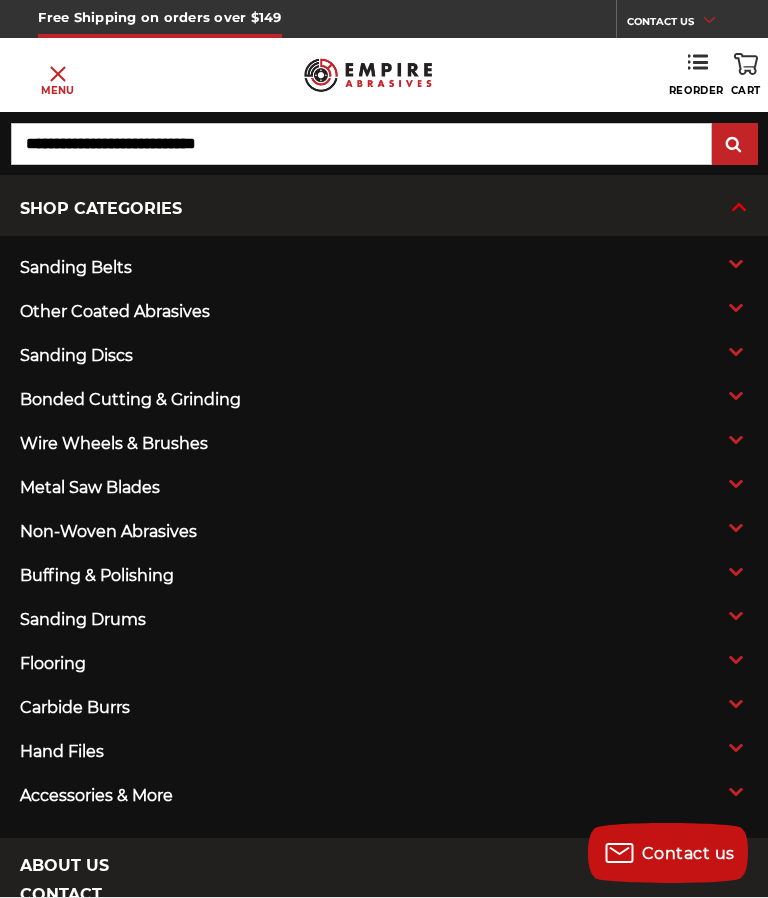 click on "carbide burrs" at bounding box center [311, 708] 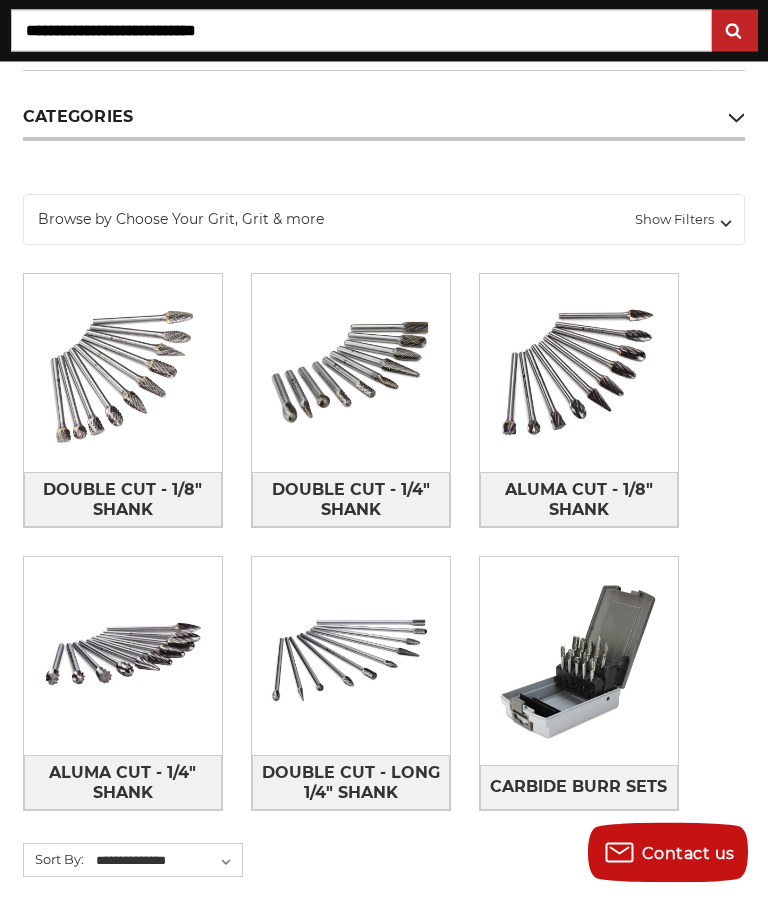 scroll, scrollTop: 0, scrollLeft: 0, axis: both 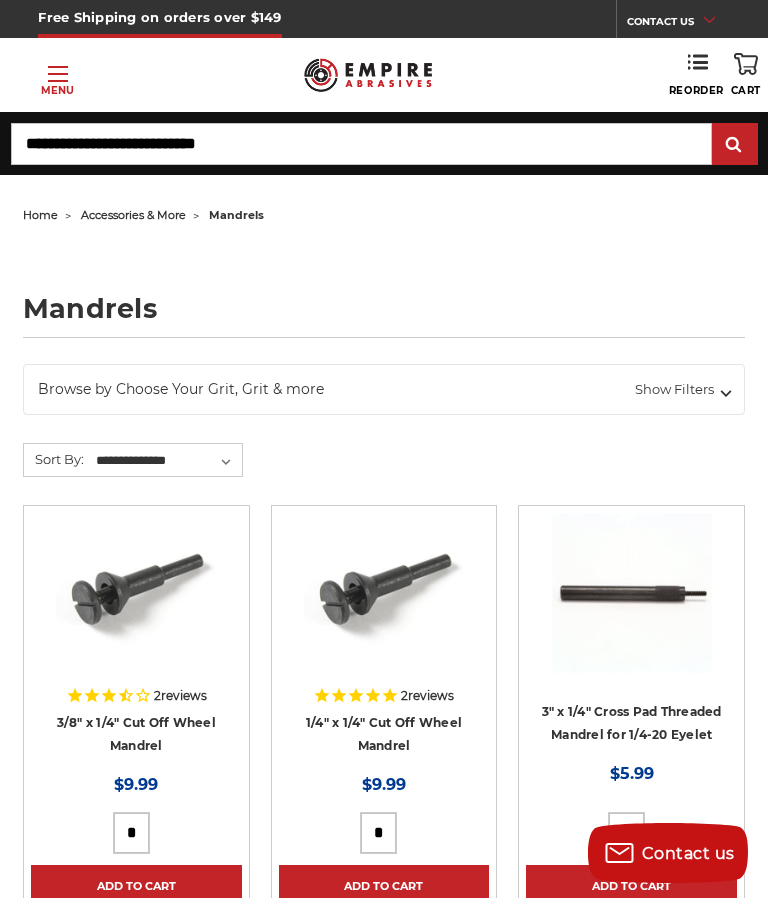 click on "Toggle menu
Menu" at bounding box center (57, 75) 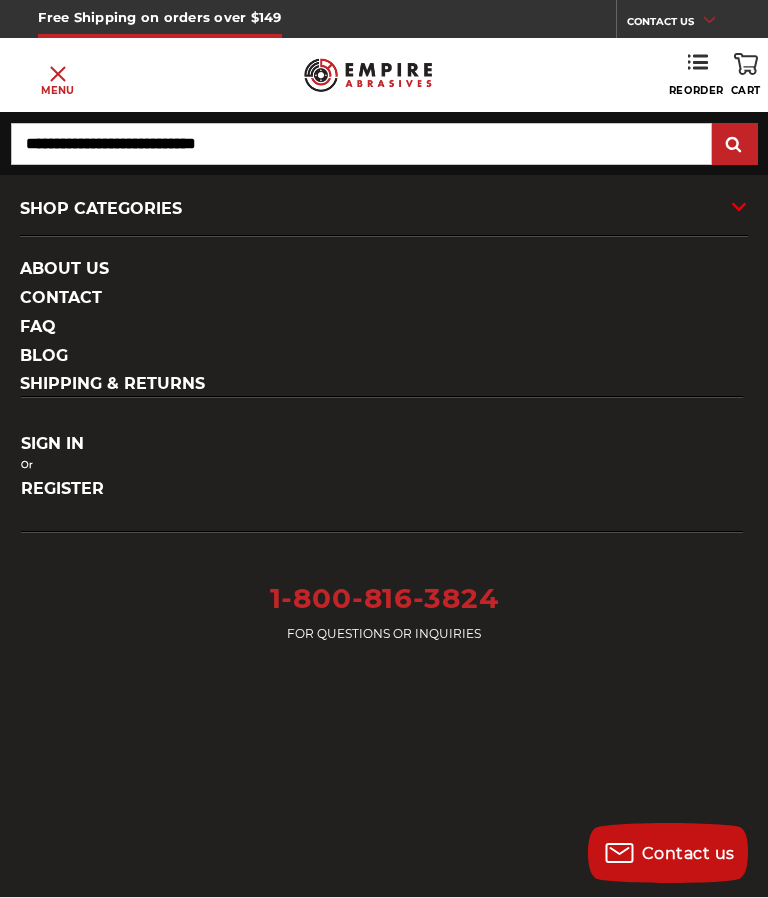 scroll, scrollTop: 0, scrollLeft: 0, axis: both 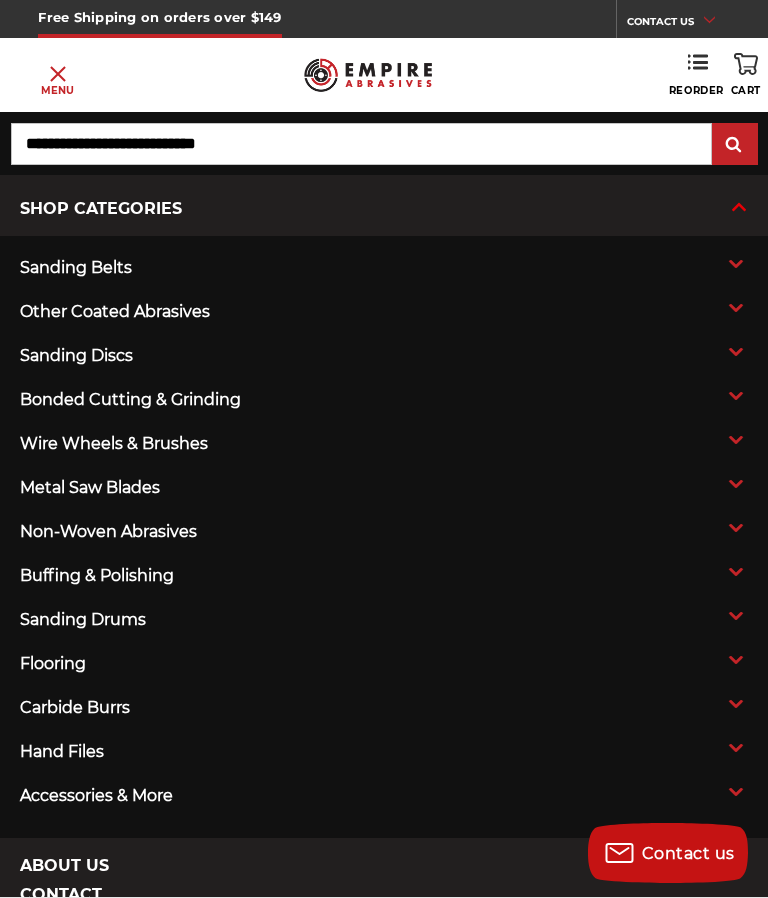 click on "sanding discs" at bounding box center [311, 356] 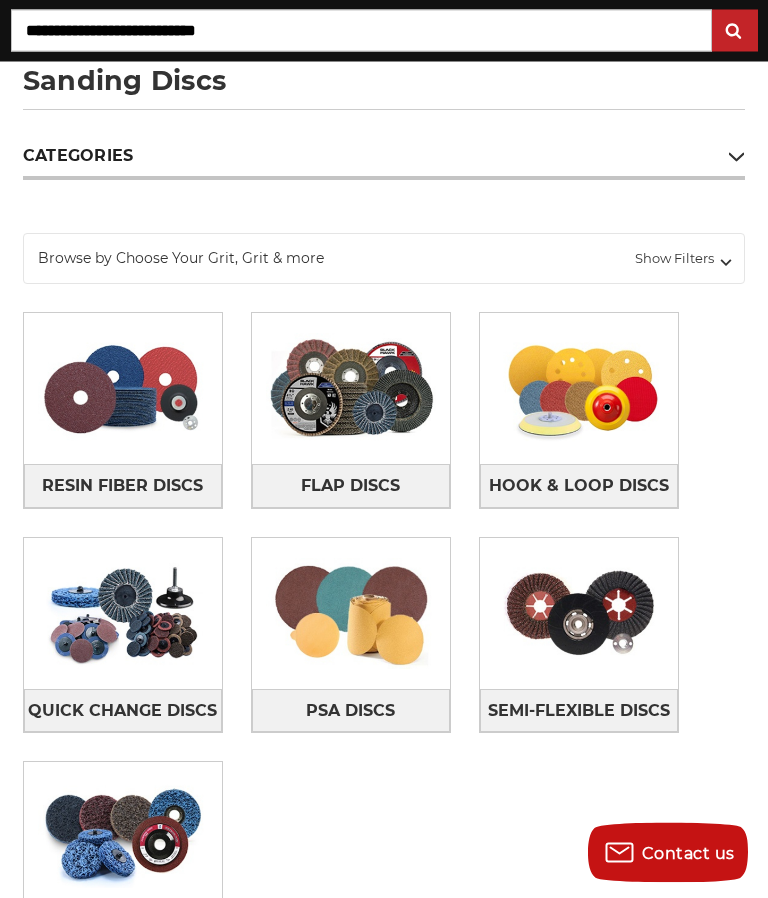 scroll, scrollTop: 270, scrollLeft: 0, axis: vertical 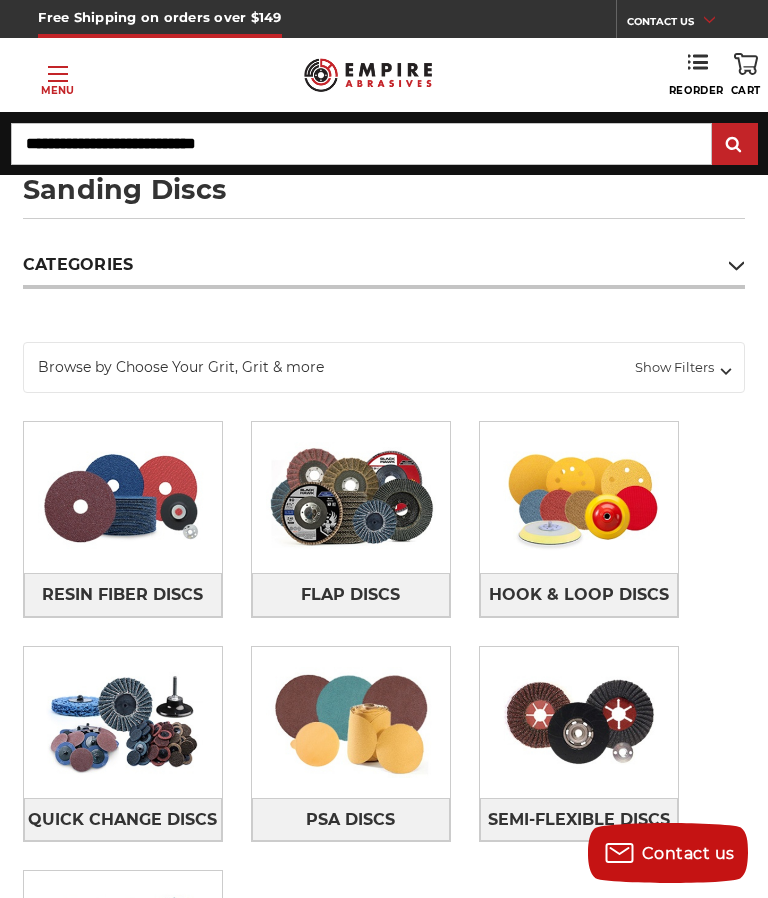 click at bounding box center (351, 498) 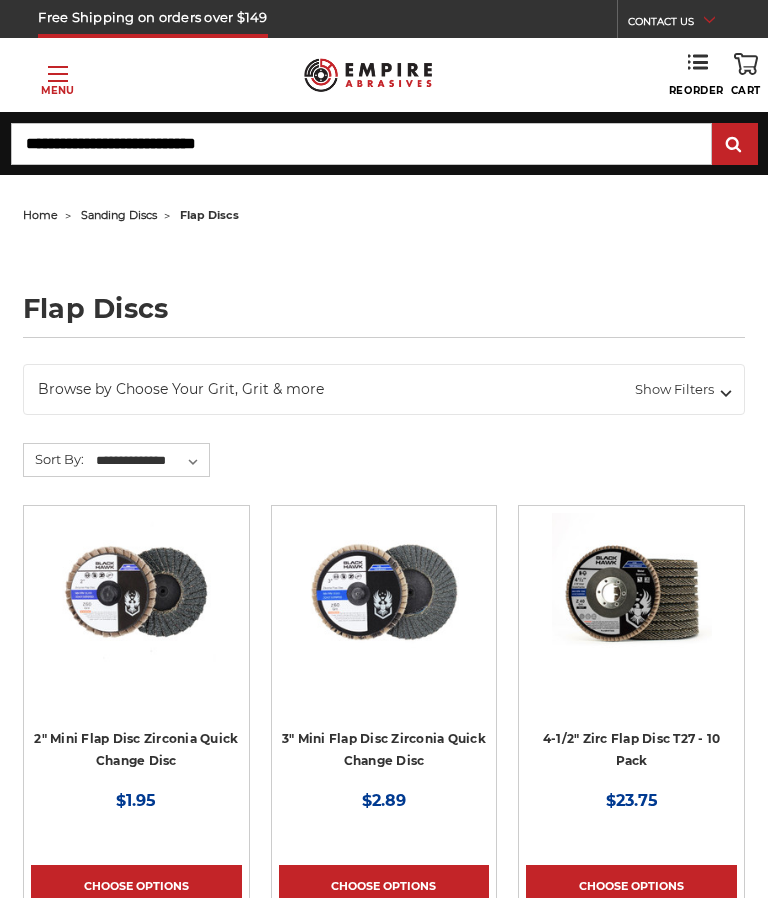 scroll, scrollTop: 0, scrollLeft: 0, axis: both 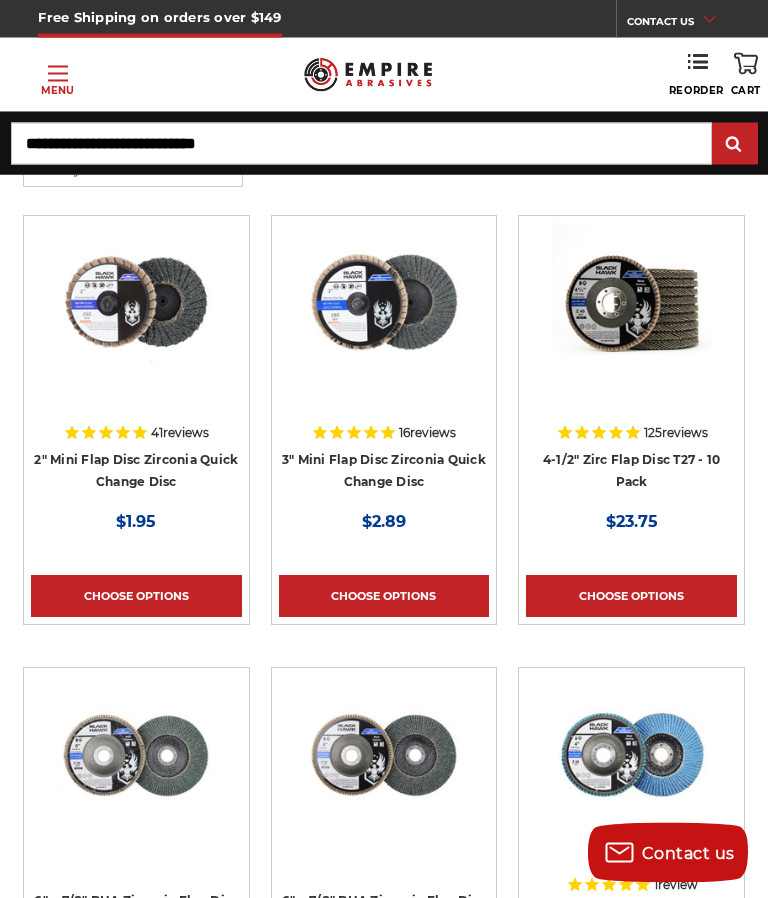 click on "4-1/2" Zirc Flap Disc T27 - 10 Pack" at bounding box center (632, 472) 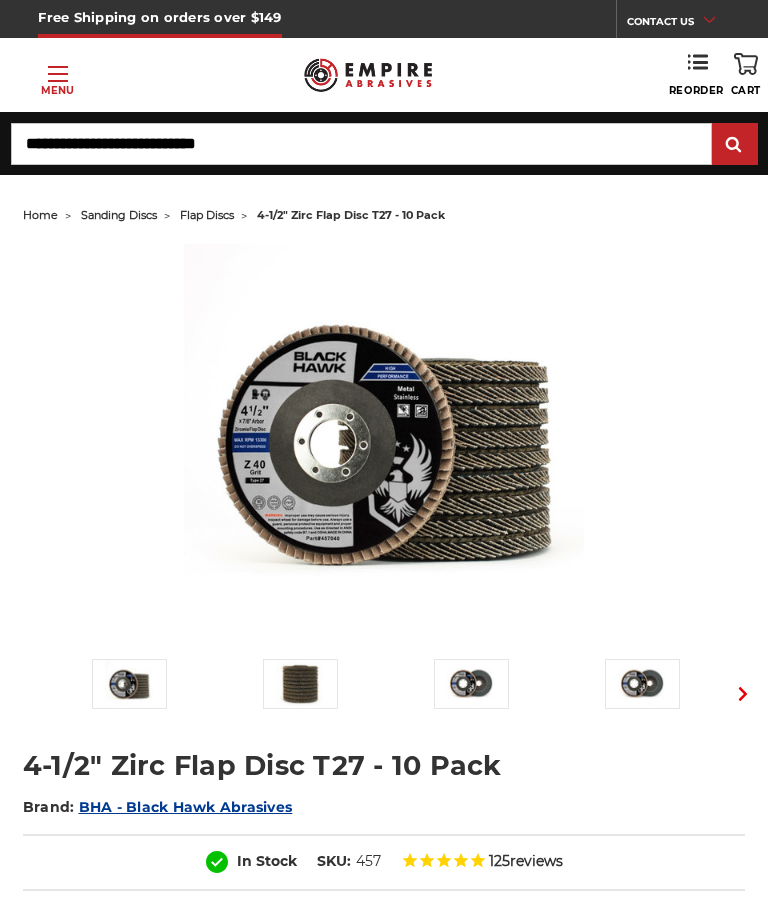 scroll, scrollTop: 0, scrollLeft: 0, axis: both 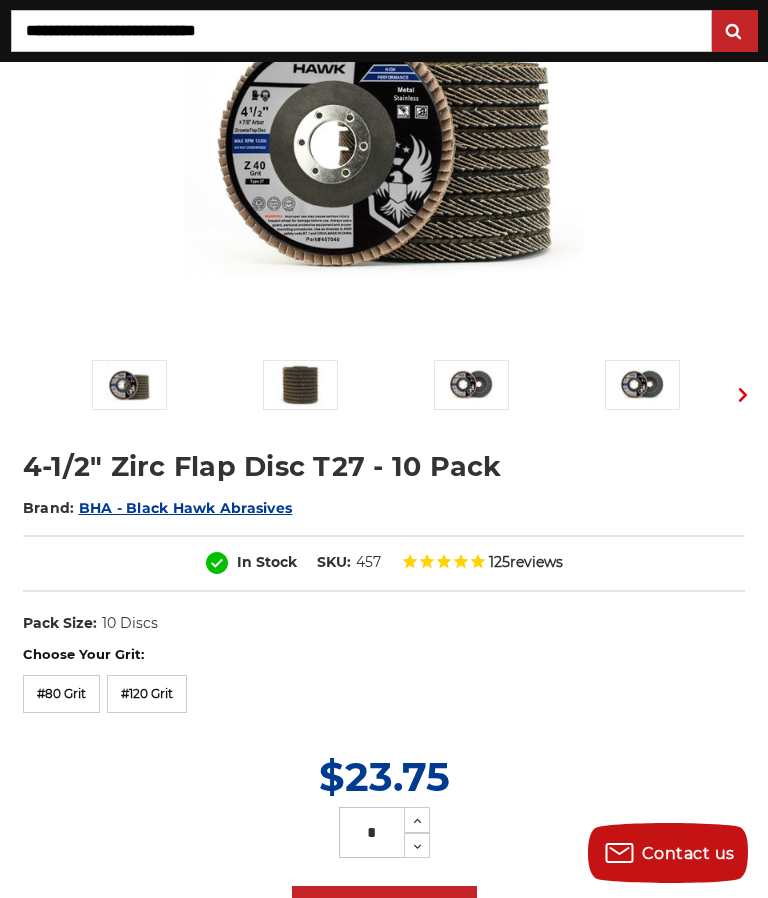 click on "#80 Grit" at bounding box center (61, 694) 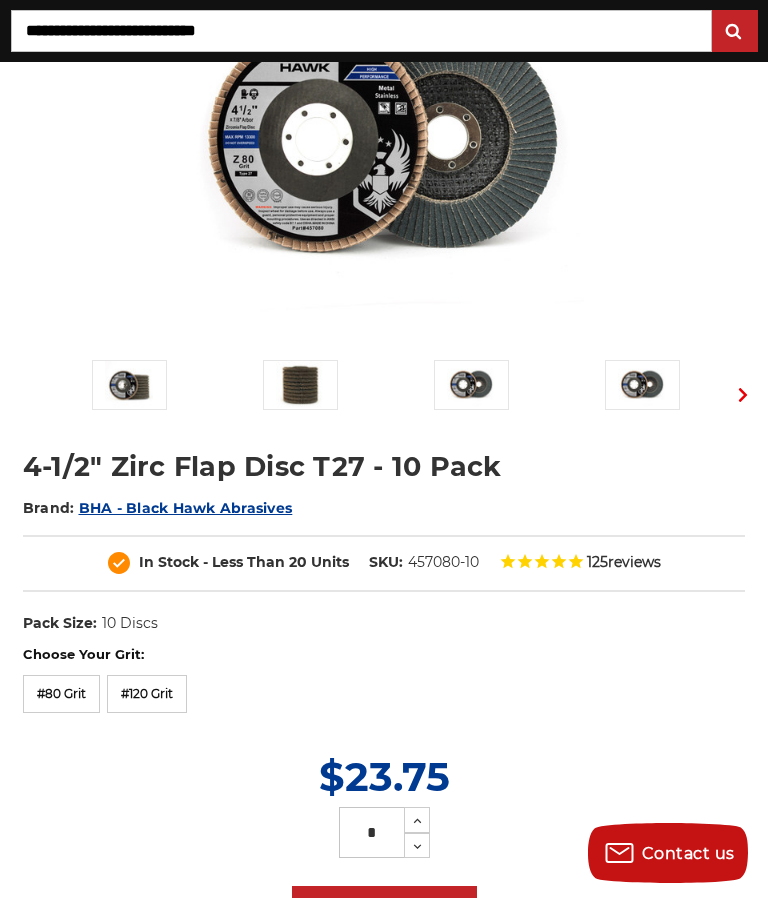 click on "**********" at bounding box center (384, 911) 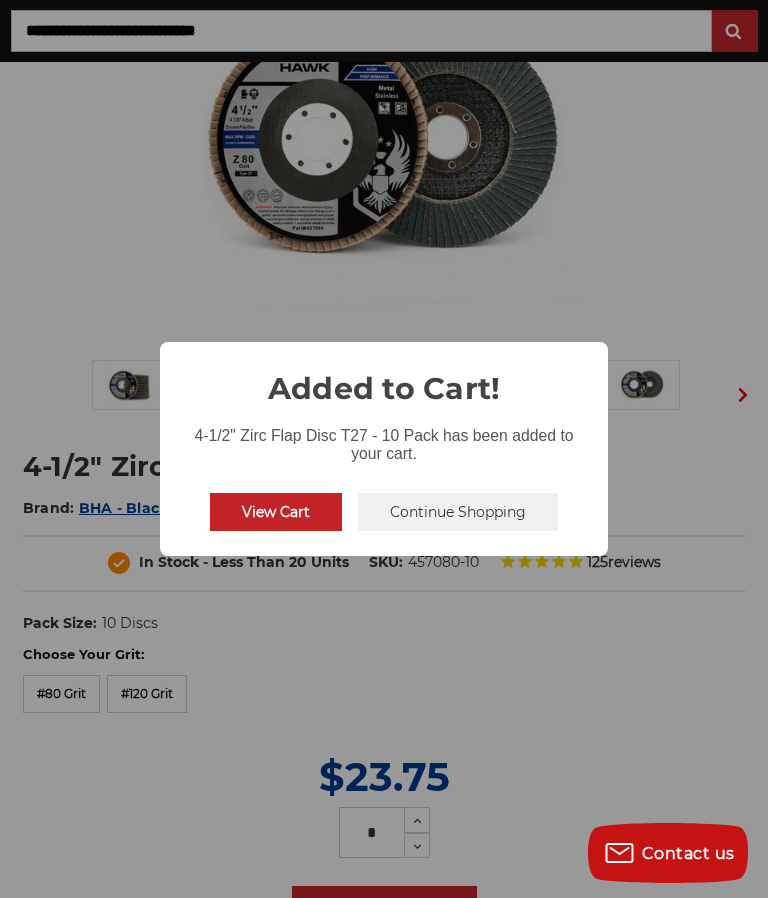 click on "Continue Shopping" at bounding box center [458, 512] 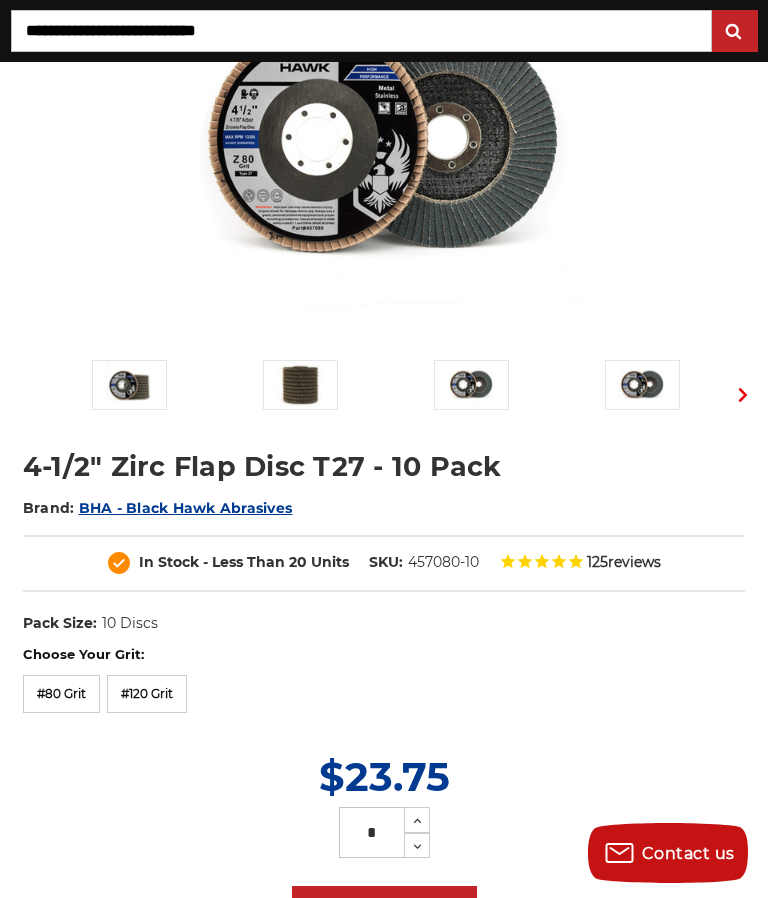click on "#120 Grit" at bounding box center [147, 694] 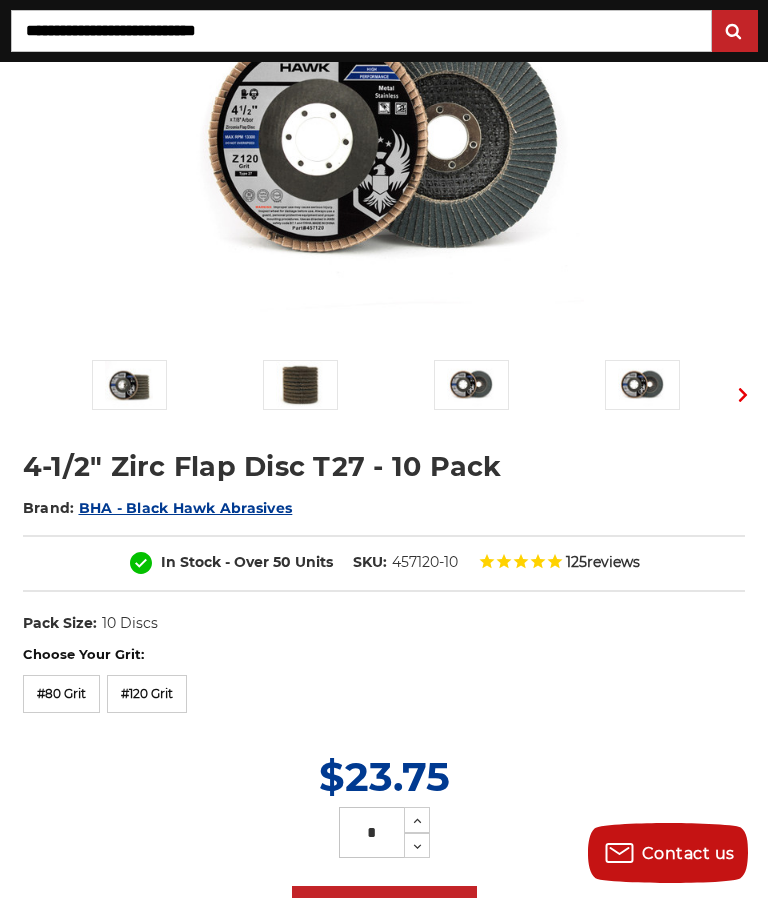 click on "**********" at bounding box center [384, 911] 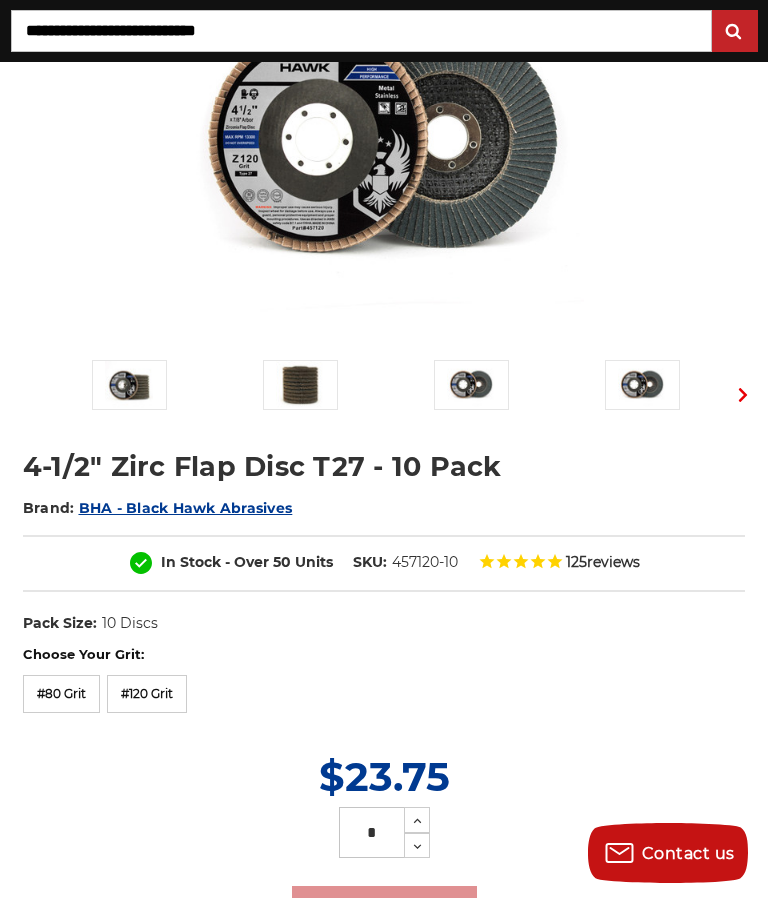 type on "**********" 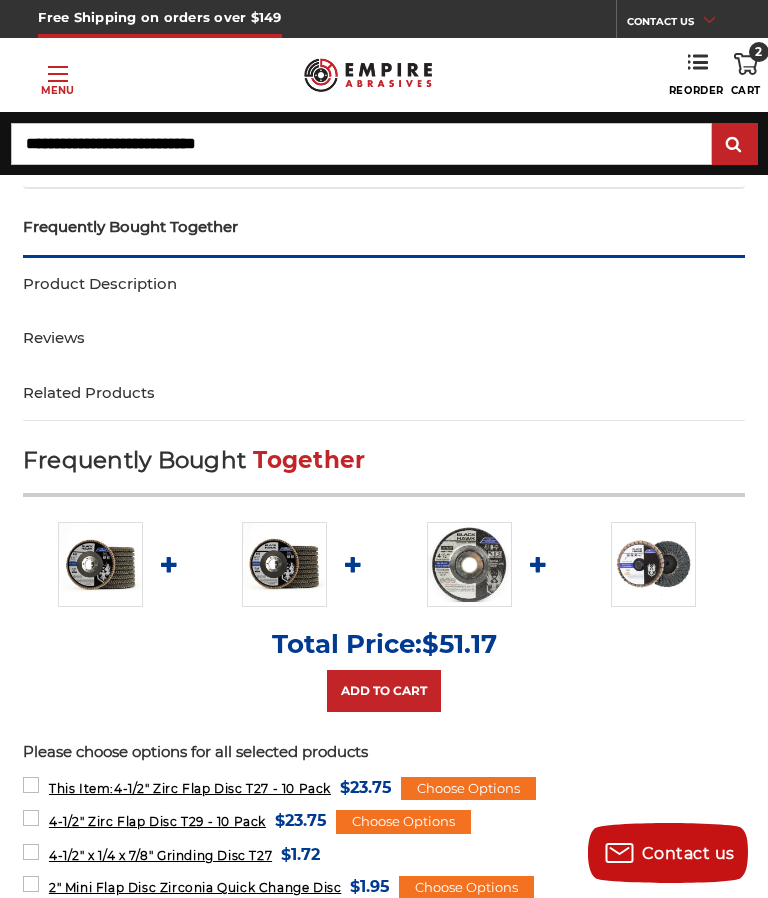 scroll, scrollTop: 1100, scrollLeft: 0, axis: vertical 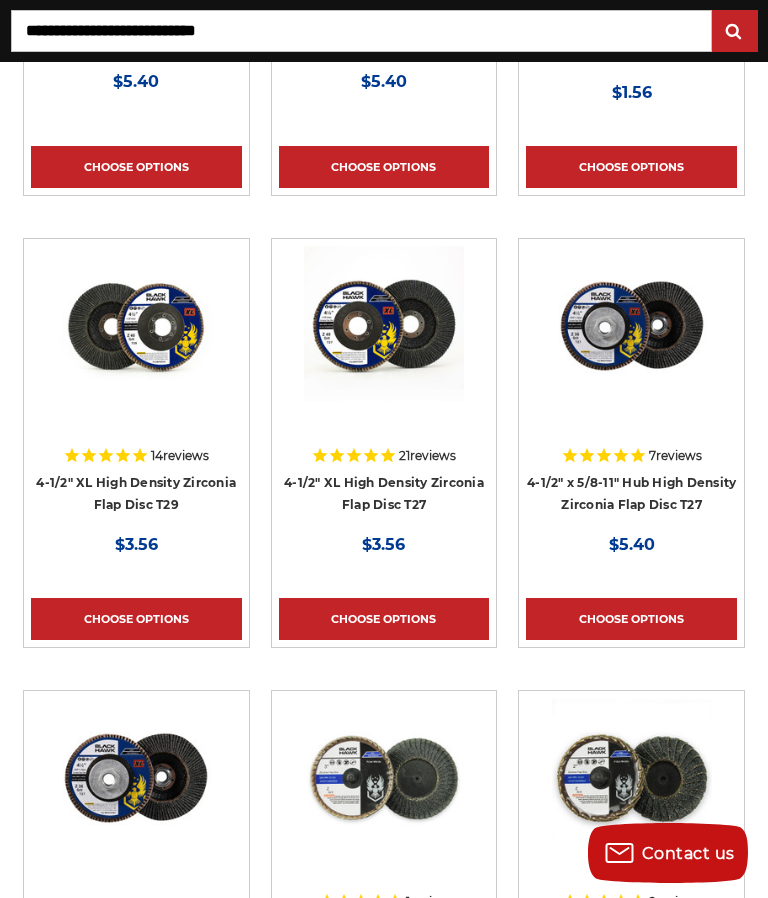 click on "4-1/2" XL High Density Zirconia Flap Disc T27" at bounding box center (384, 494) 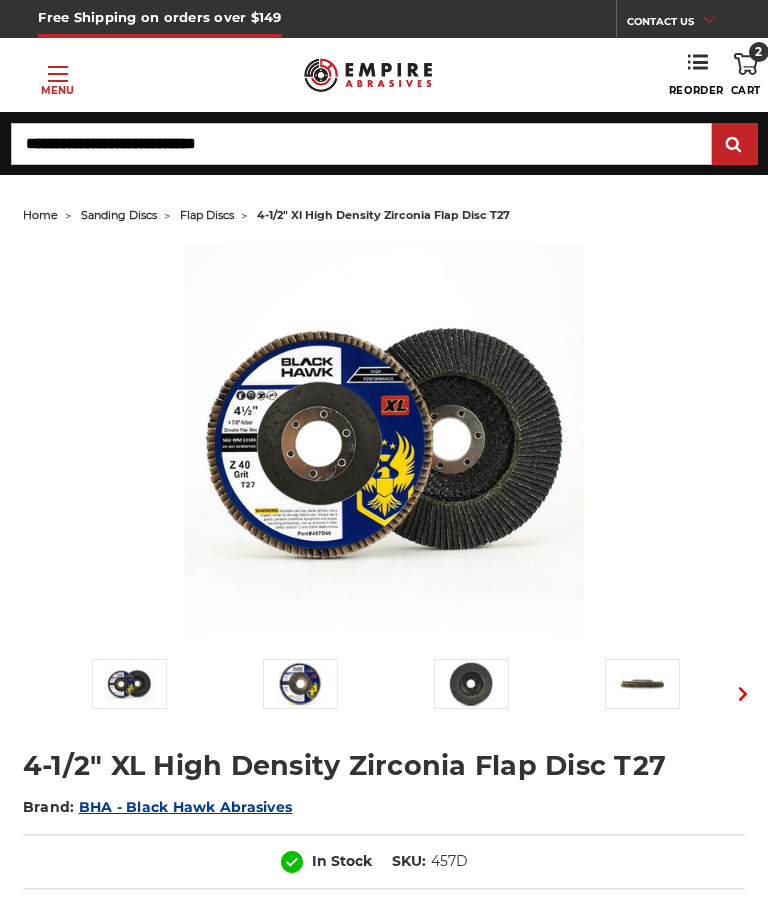 scroll, scrollTop: 0, scrollLeft: 0, axis: both 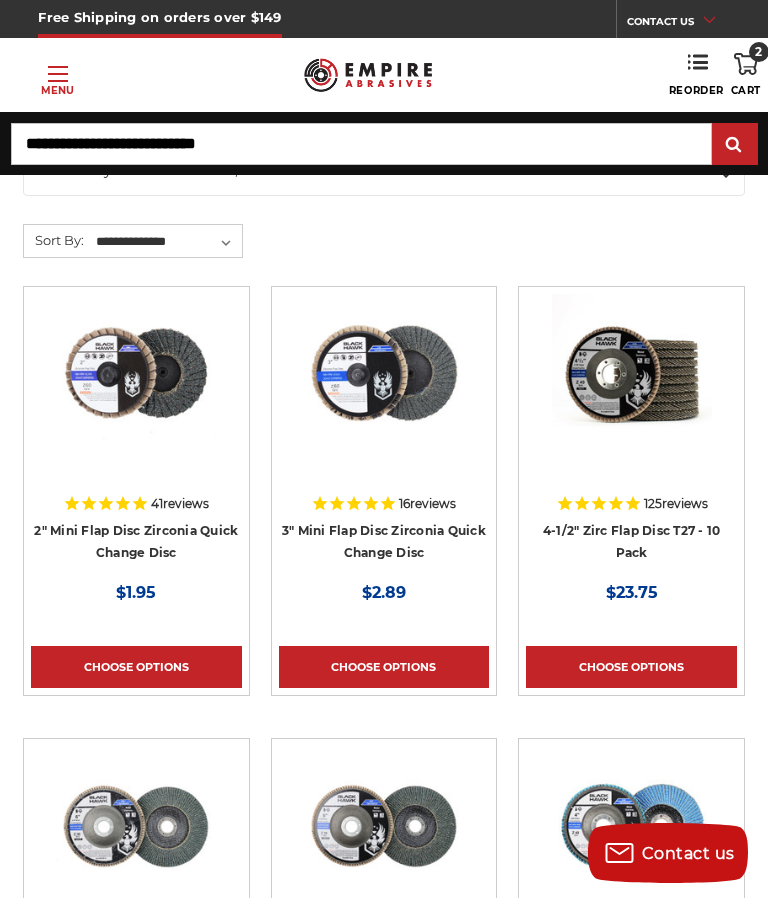 click on "Toggle menu" at bounding box center [58, 74] 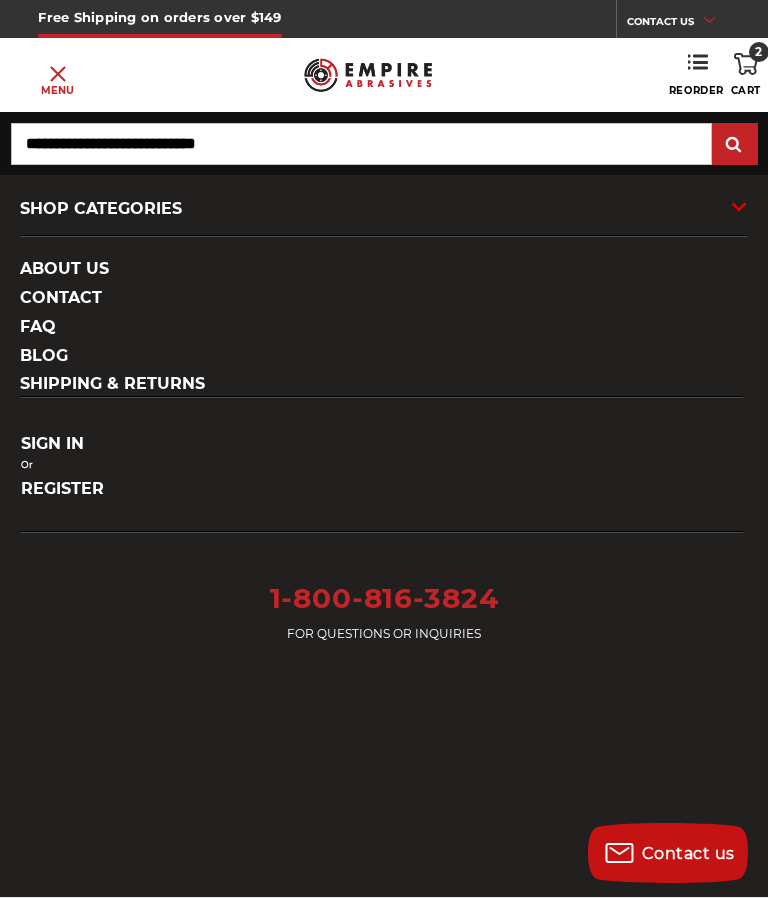 click on "SHOP CATEGORIES" at bounding box center (384, 209) 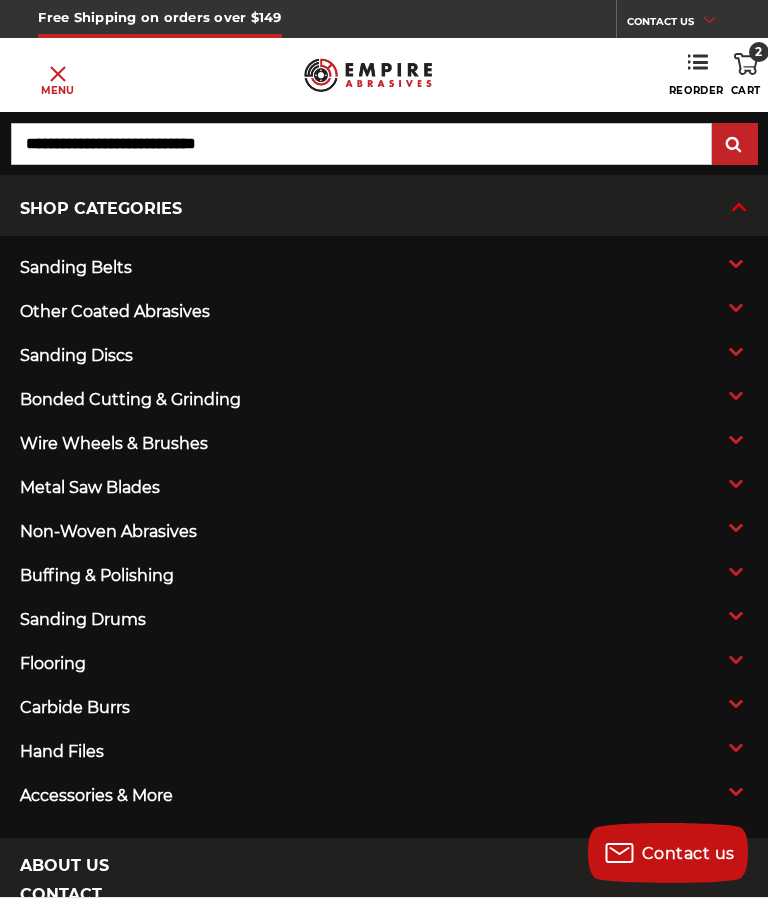 click on "bonded cutting & grinding" at bounding box center [311, 400] 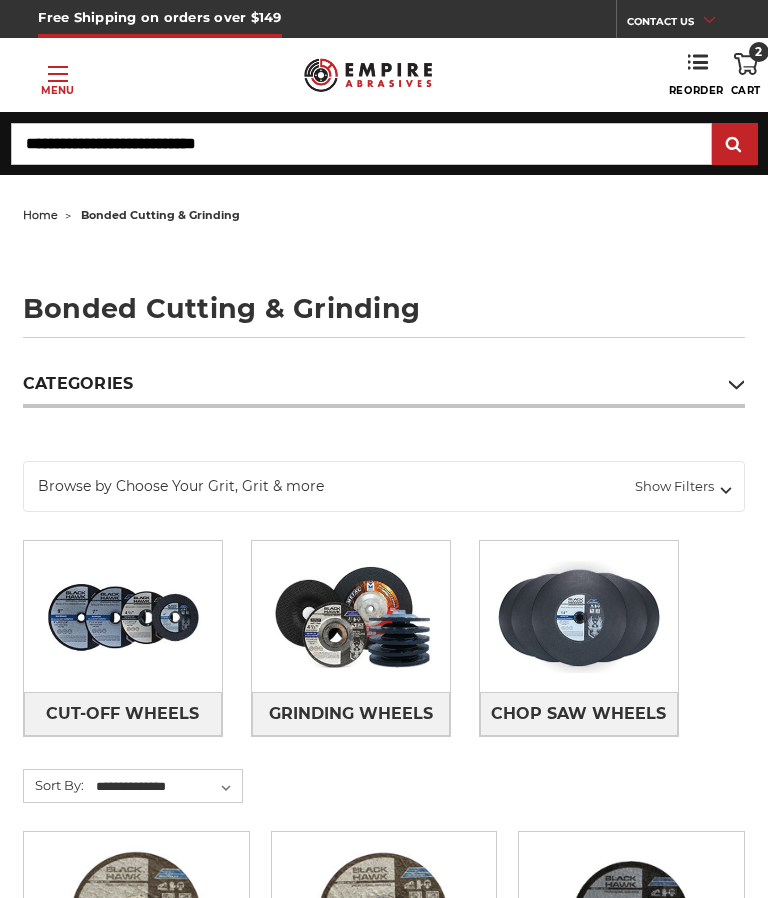 scroll, scrollTop: 0, scrollLeft: 0, axis: both 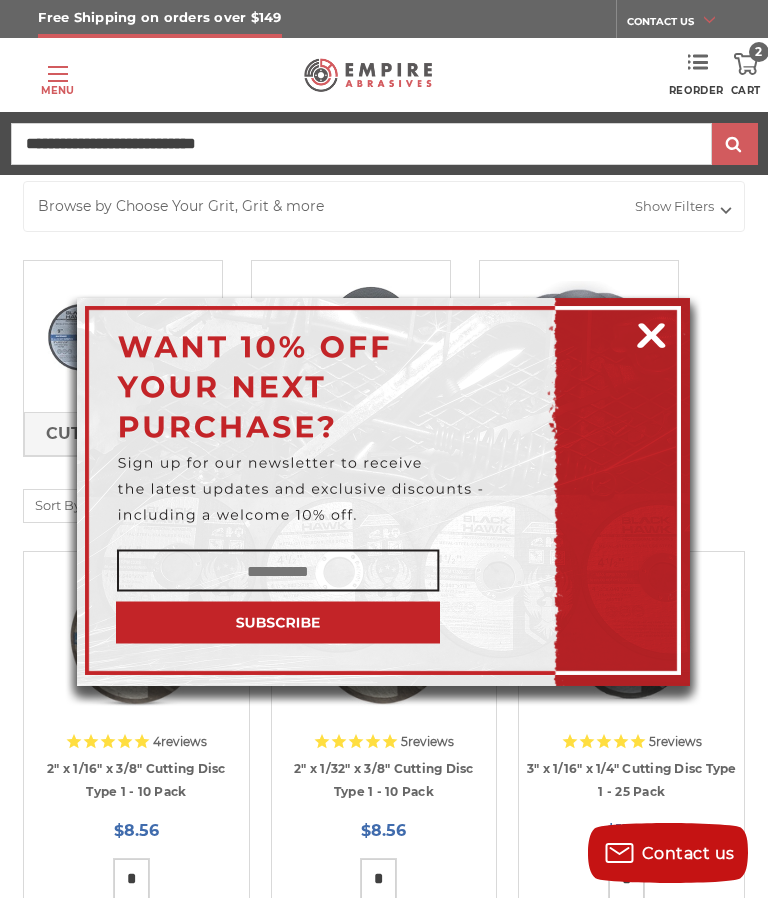 click at bounding box center (651, 332) 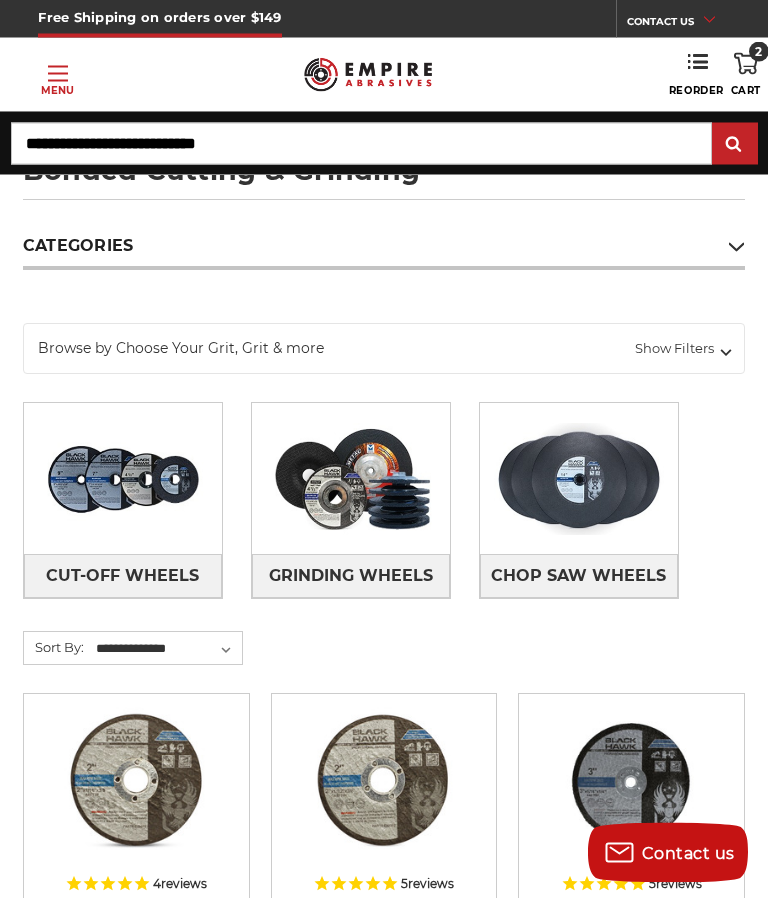 scroll, scrollTop: 129, scrollLeft: 0, axis: vertical 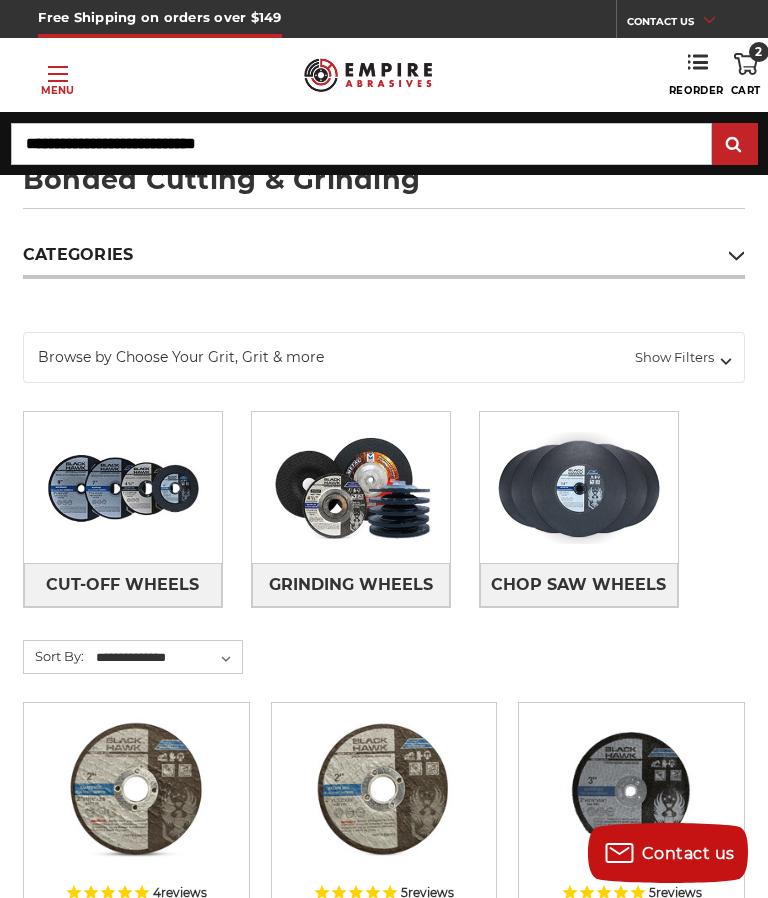 click on "Toggle menu
Menu" at bounding box center (57, 75) 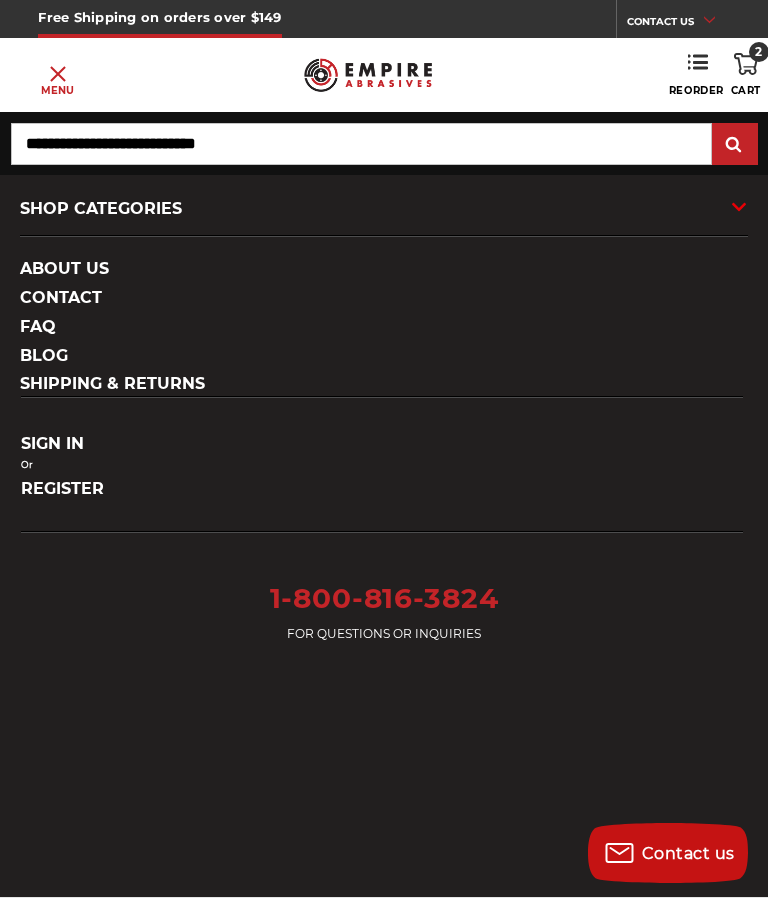 click on "SHOP CATEGORIES" at bounding box center (384, 209) 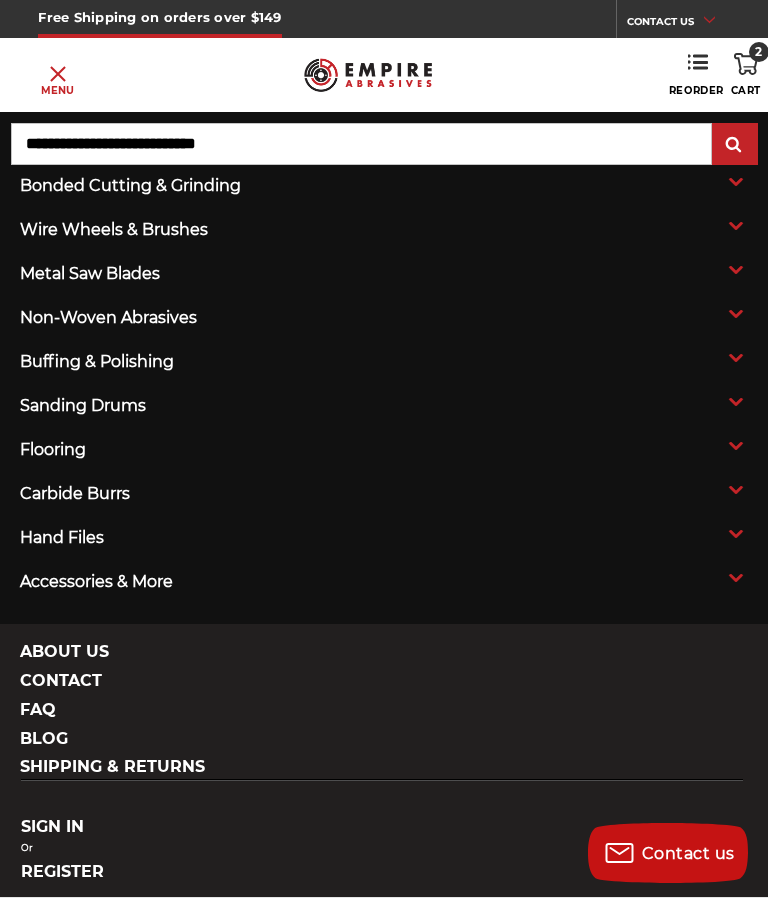 scroll, scrollTop: 220, scrollLeft: 0, axis: vertical 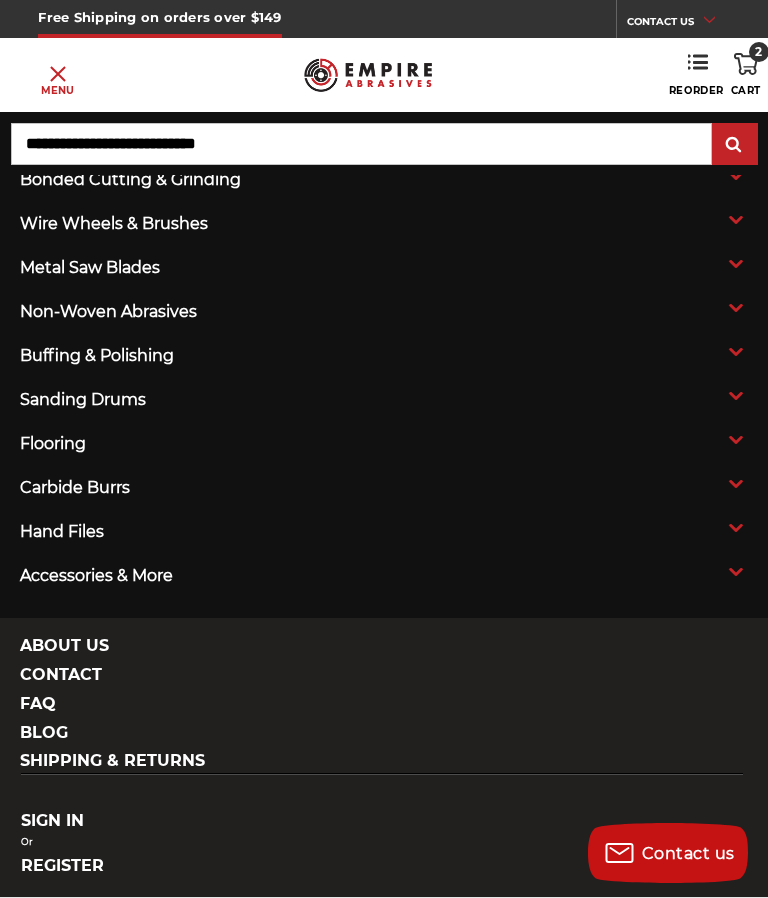 click on "hand files" at bounding box center [311, 532] 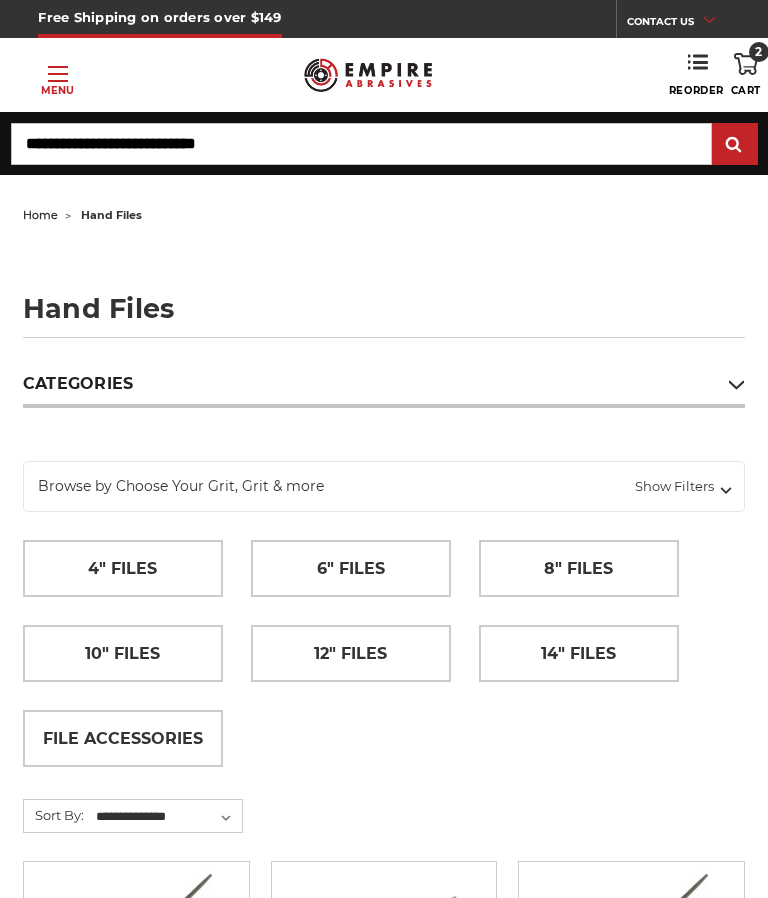 scroll, scrollTop: 0, scrollLeft: 0, axis: both 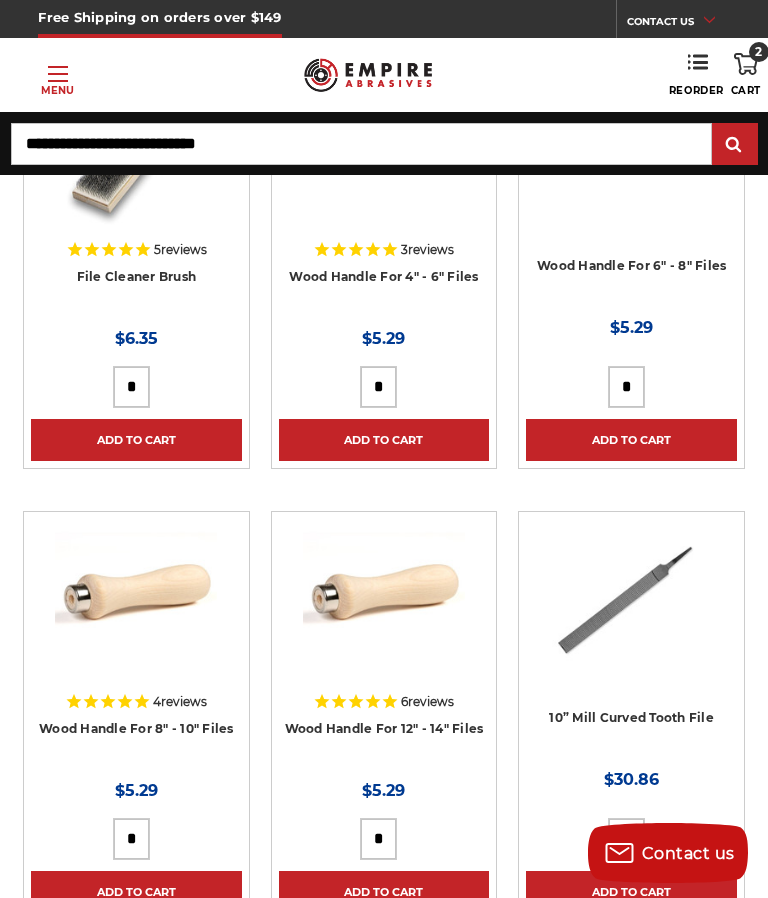 click on "Toggle menu" at bounding box center (58, 74) 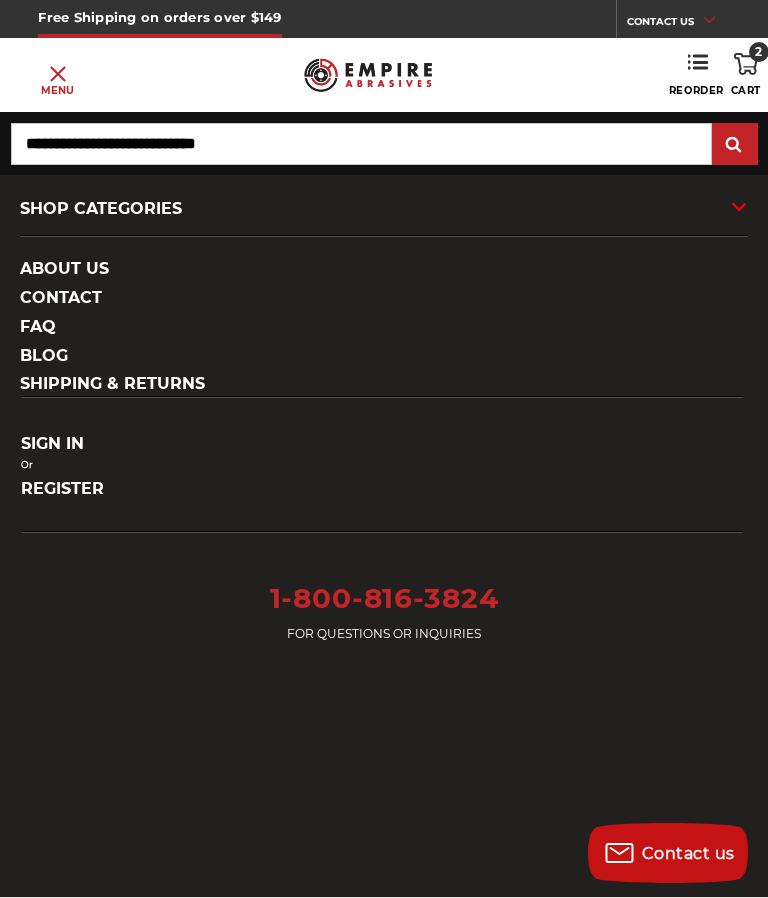 click on "SHOP CATEGORIES" at bounding box center (384, 209) 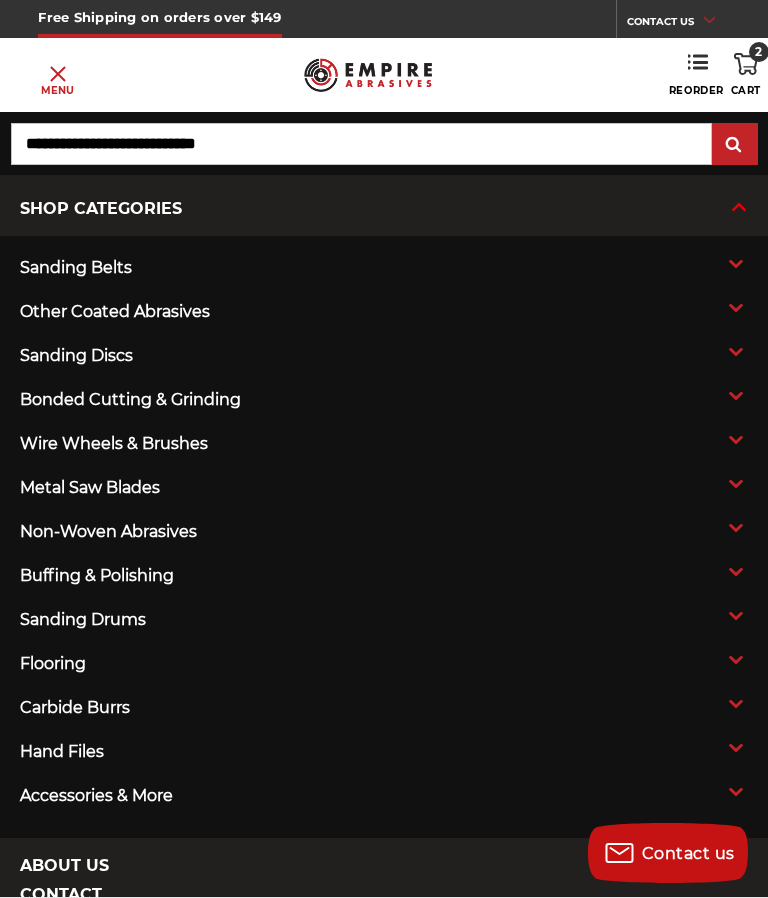 click on "non-woven abrasives" at bounding box center (311, 532) 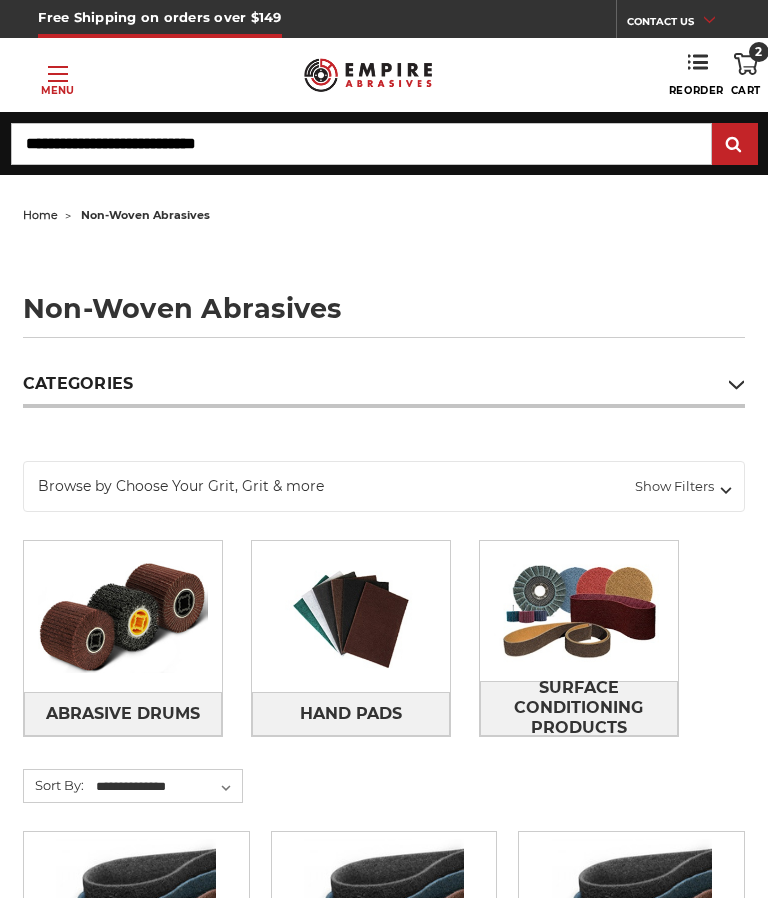 scroll, scrollTop: 0, scrollLeft: 0, axis: both 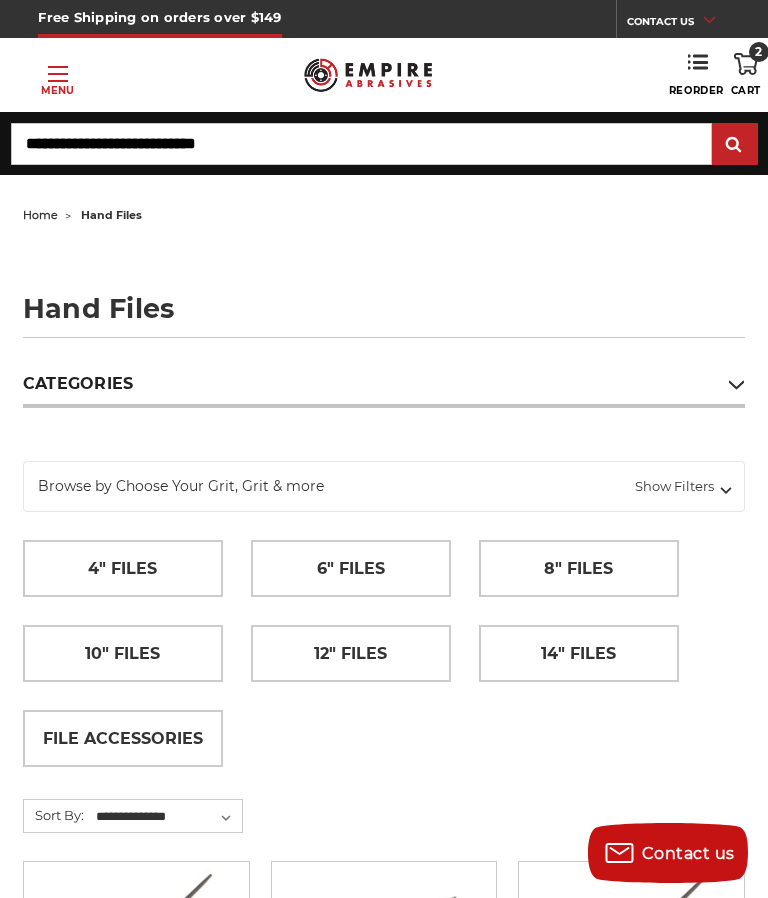 click on "Toggle menu
Menu" at bounding box center (57, 75) 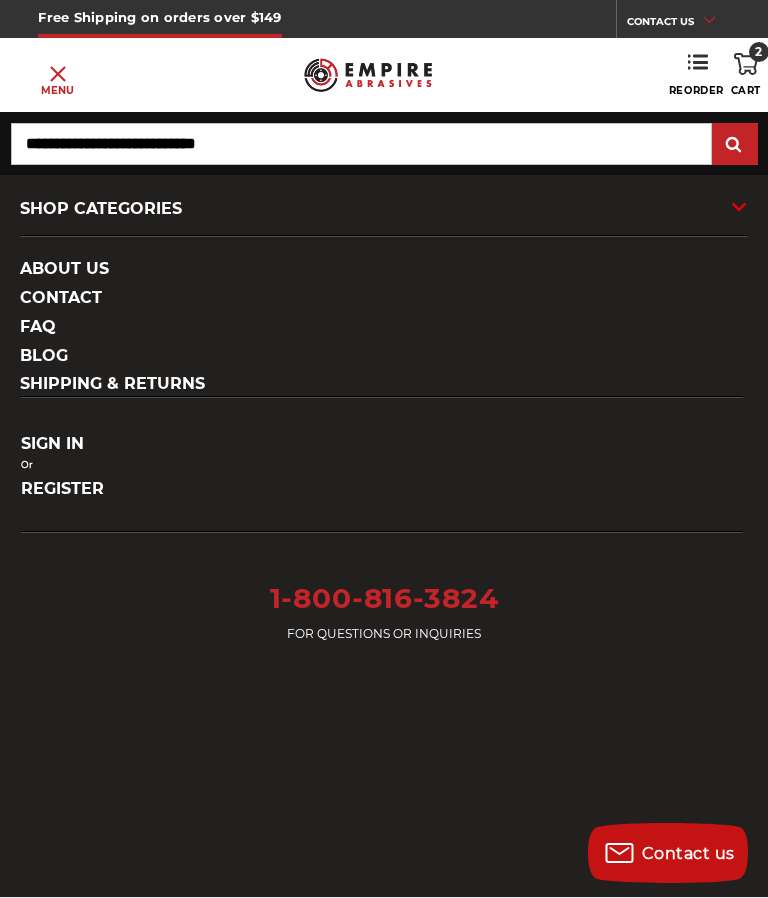 click on "SHOP CATEGORIES" at bounding box center (384, 209) 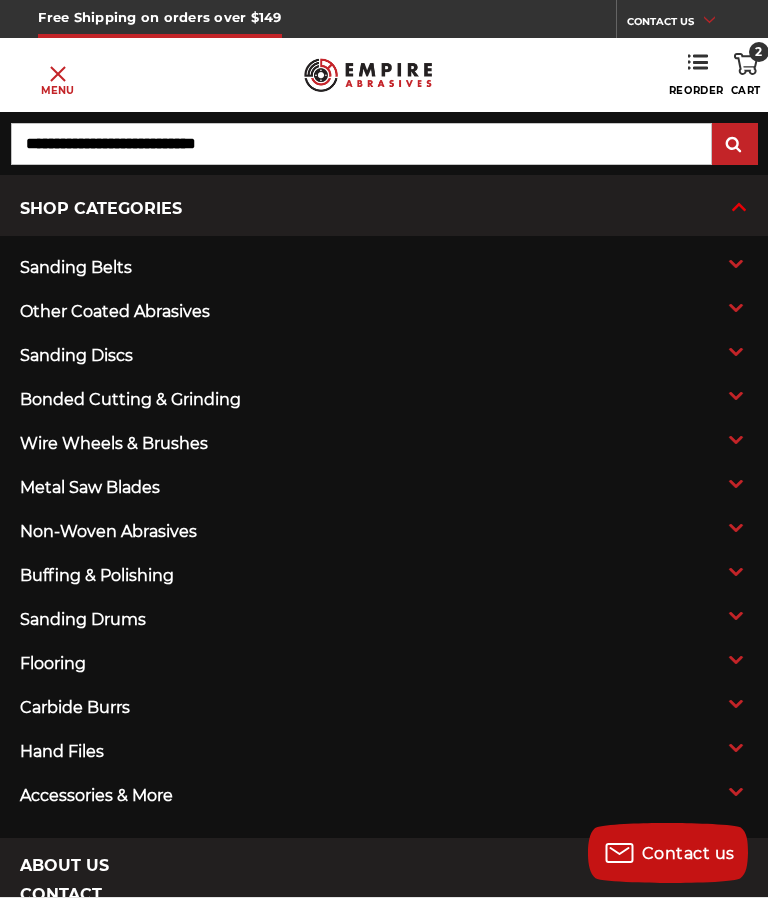 scroll, scrollTop: 0, scrollLeft: 0, axis: both 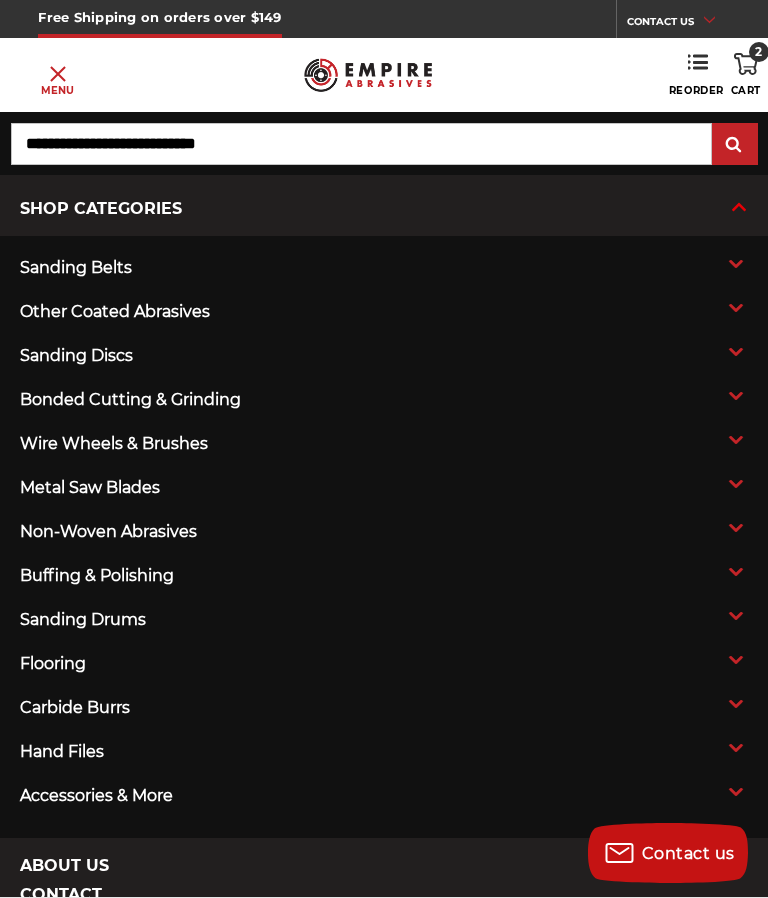 click on "sanding drums" at bounding box center (311, 620) 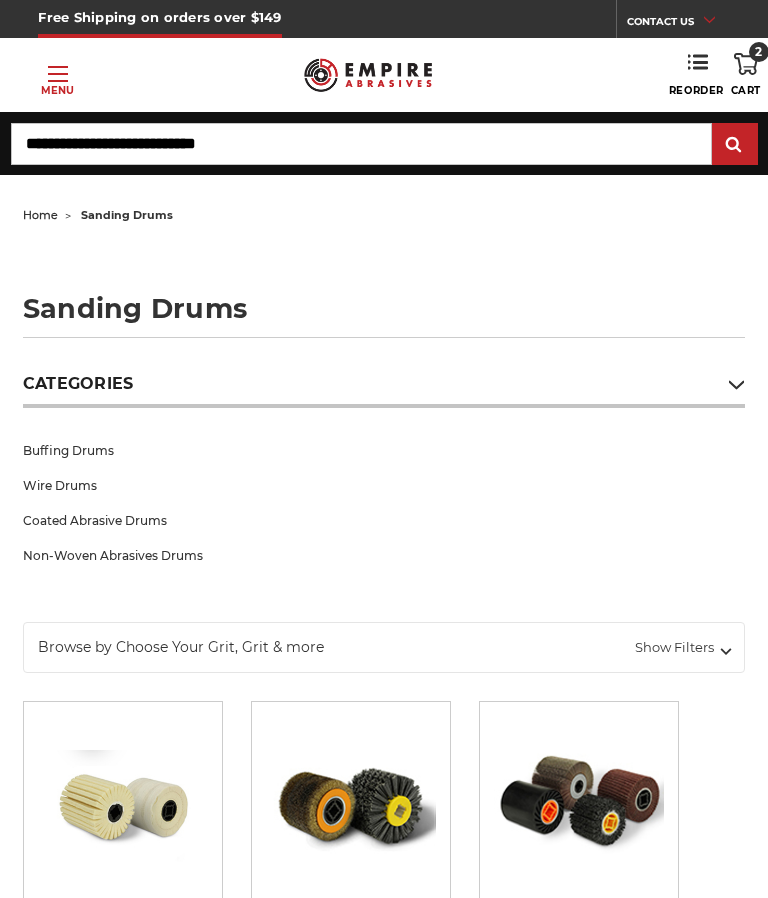 scroll, scrollTop: 0, scrollLeft: 0, axis: both 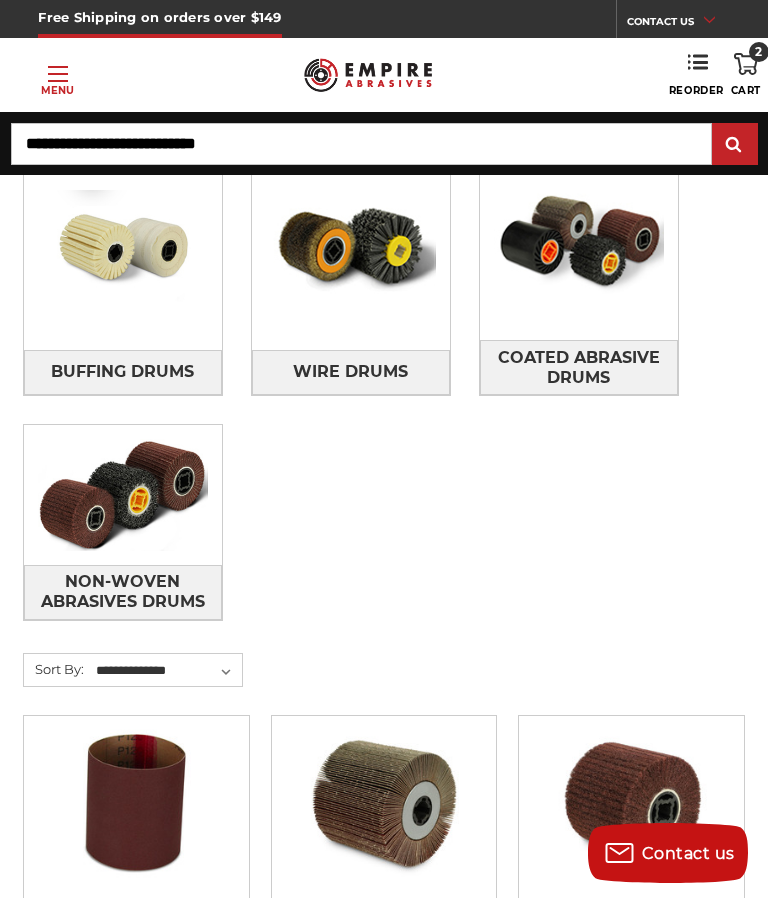 click at bounding box center (579, 241) 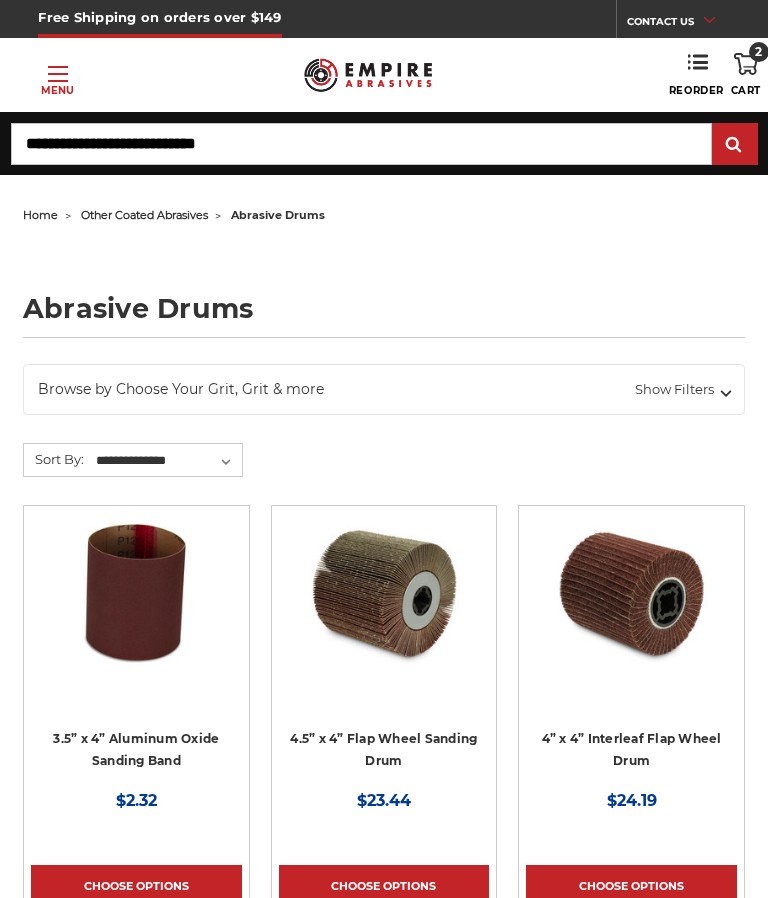 scroll, scrollTop: 0, scrollLeft: 0, axis: both 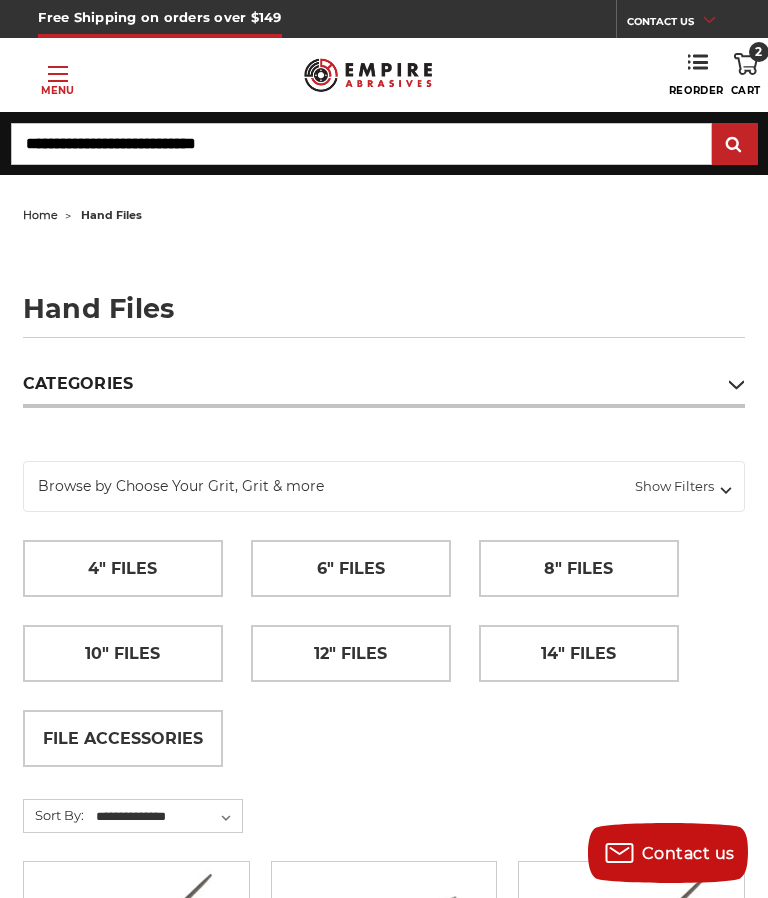 click on "Toggle menu" at bounding box center [58, 74] 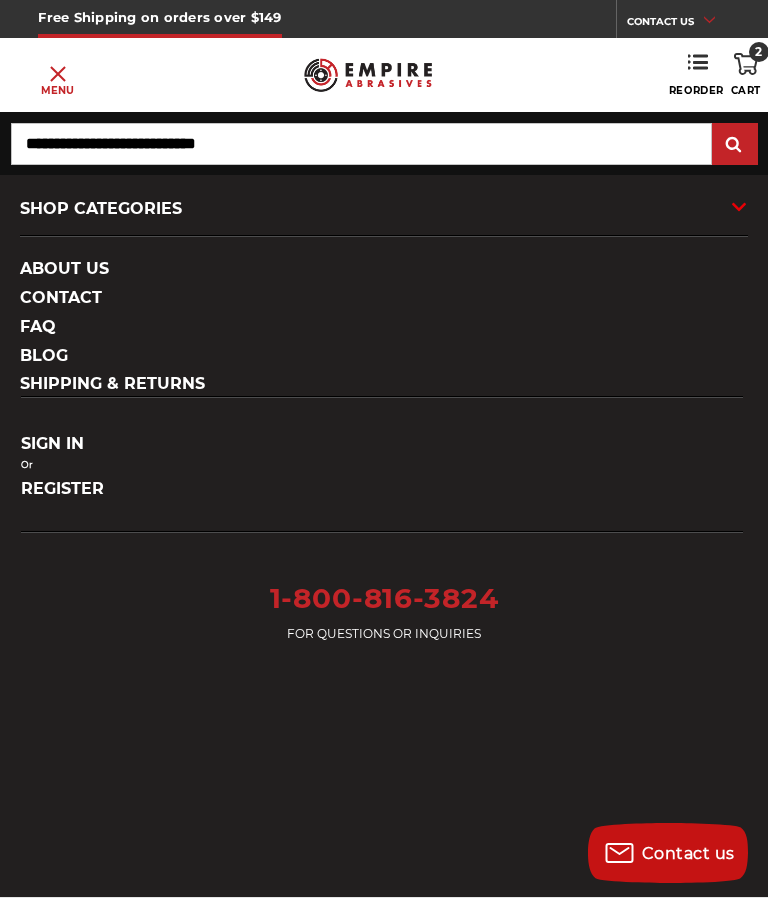 scroll, scrollTop: 0, scrollLeft: 0, axis: both 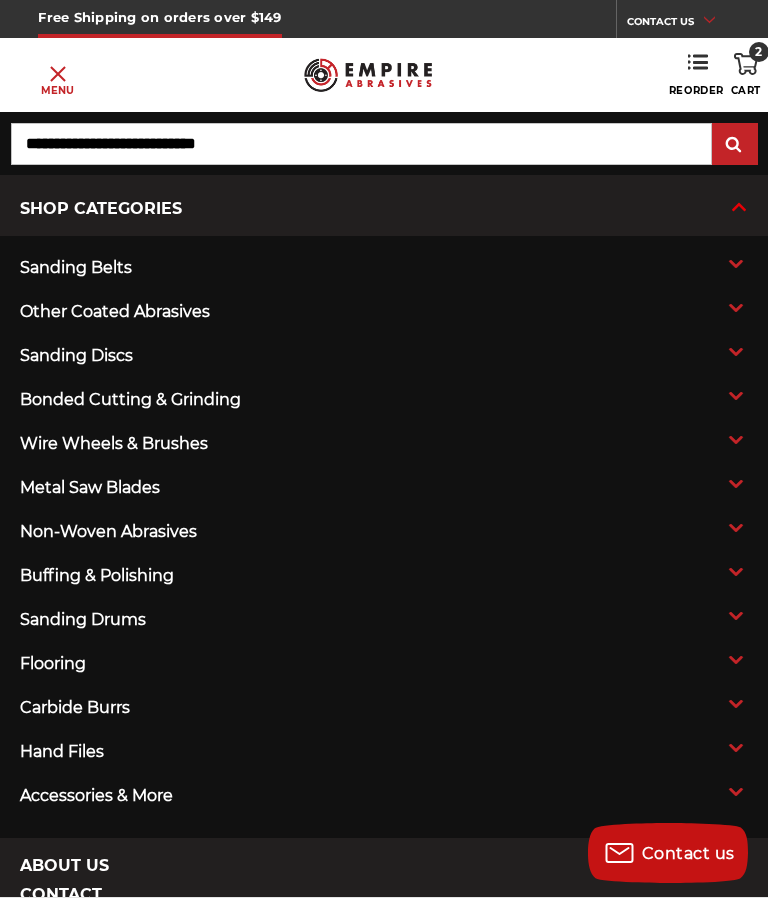 click on "accessories & more" at bounding box center [311, 796] 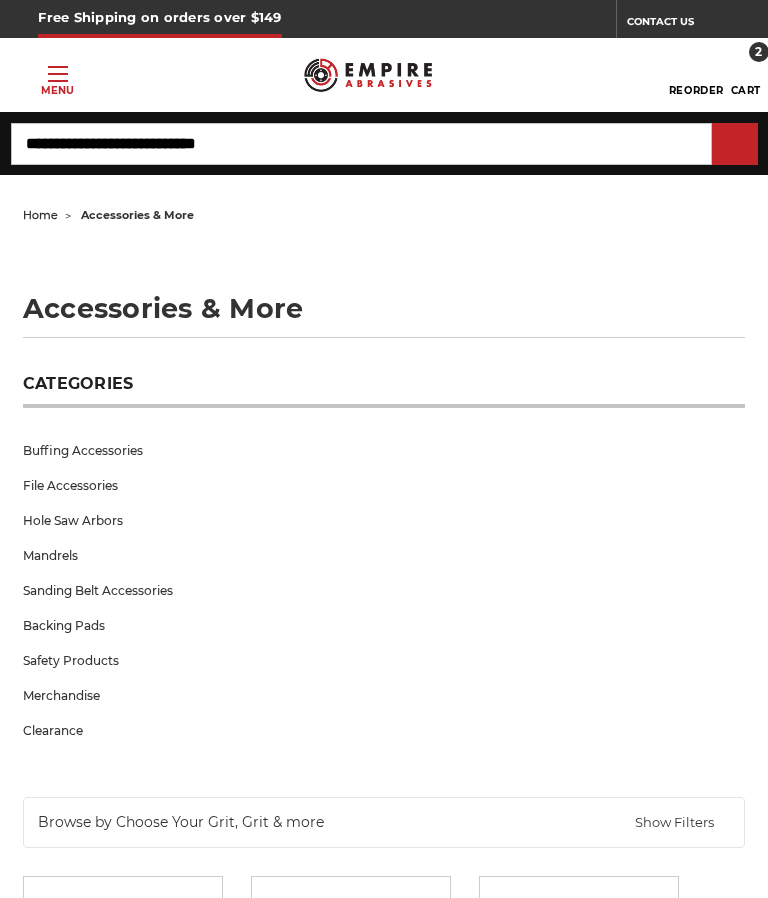 scroll, scrollTop: 0, scrollLeft: 0, axis: both 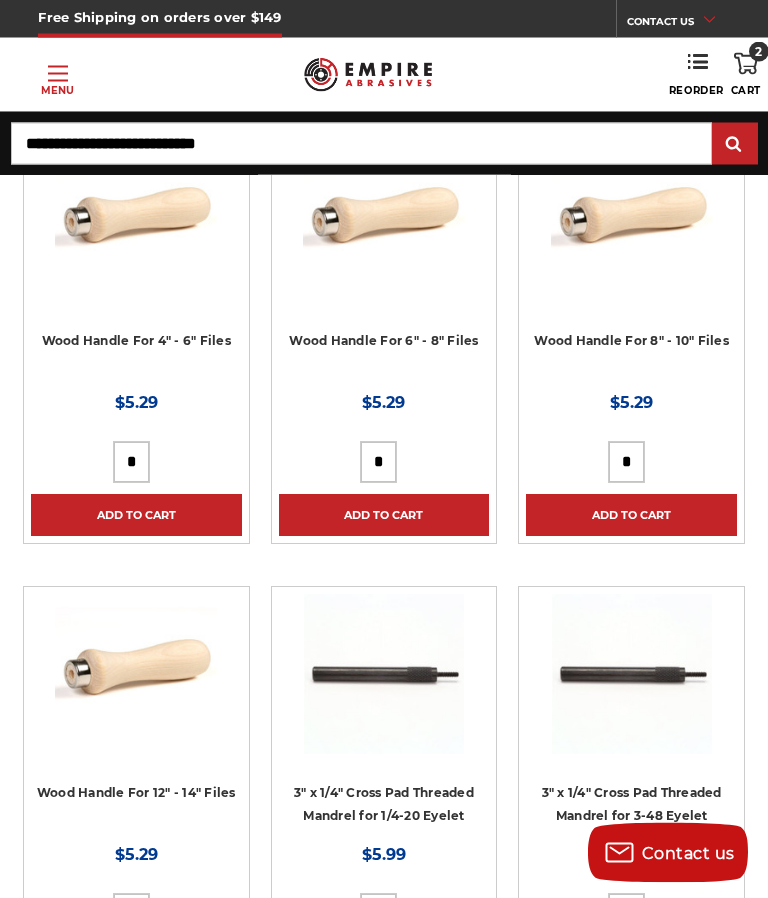 click on "Toggle menu
Menu" at bounding box center [57, 75] 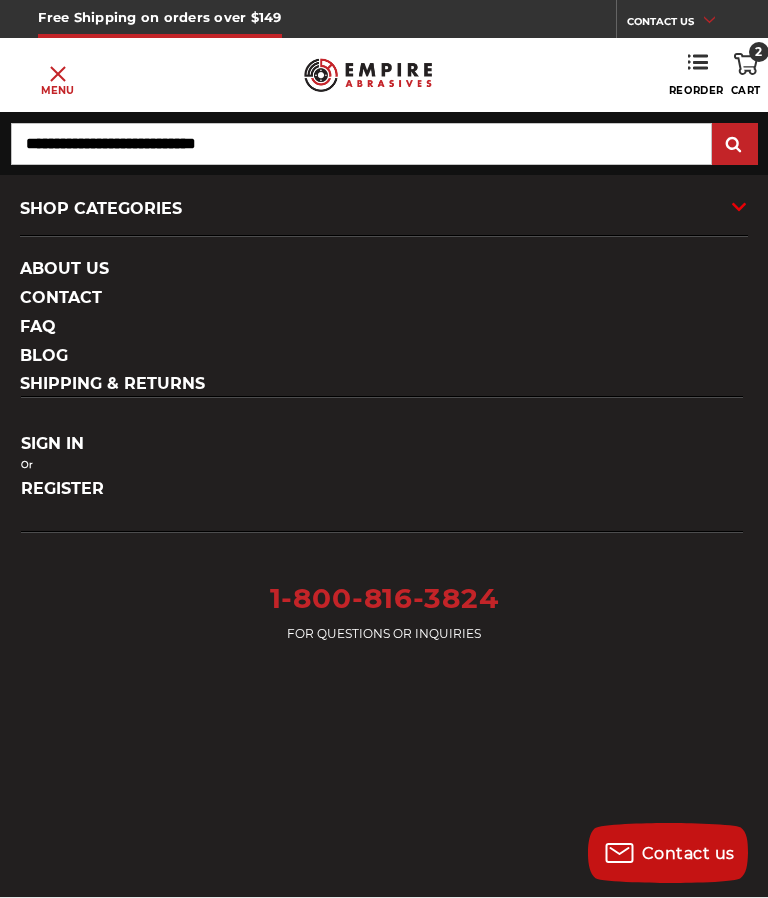 click on "SHOP CATEGORIES" at bounding box center [384, 209] 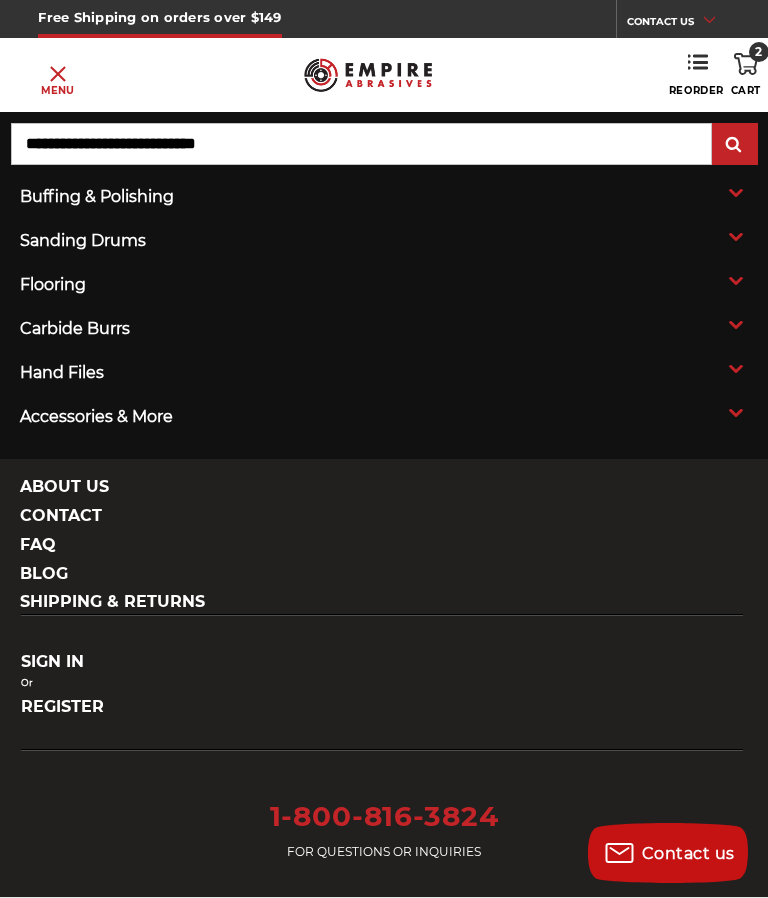 scroll, scrollTop: 381, scrollLeft: 0, axis: vertical 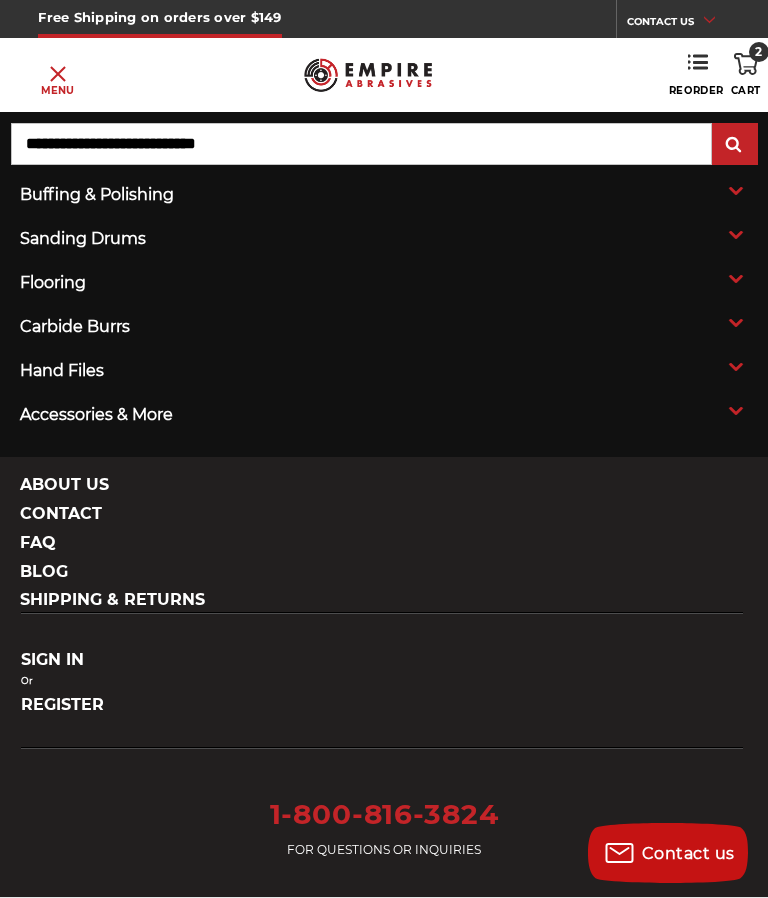 click on "flooring" at bounding box center [311, 283] 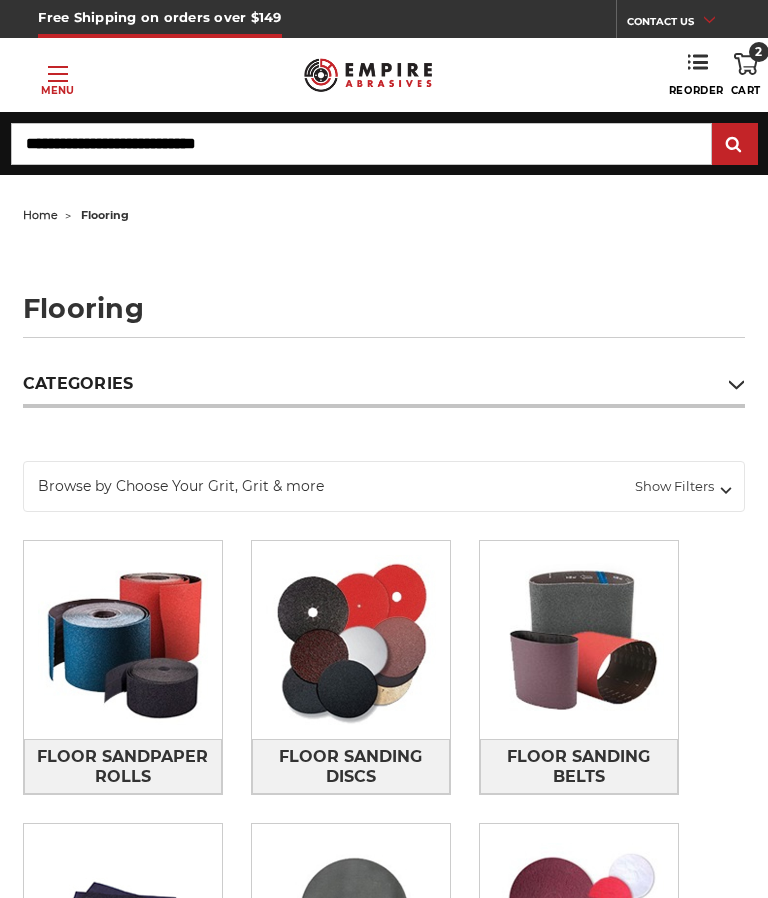 scroll, scrollTop: 0, scrollLeft: 0, axis: both 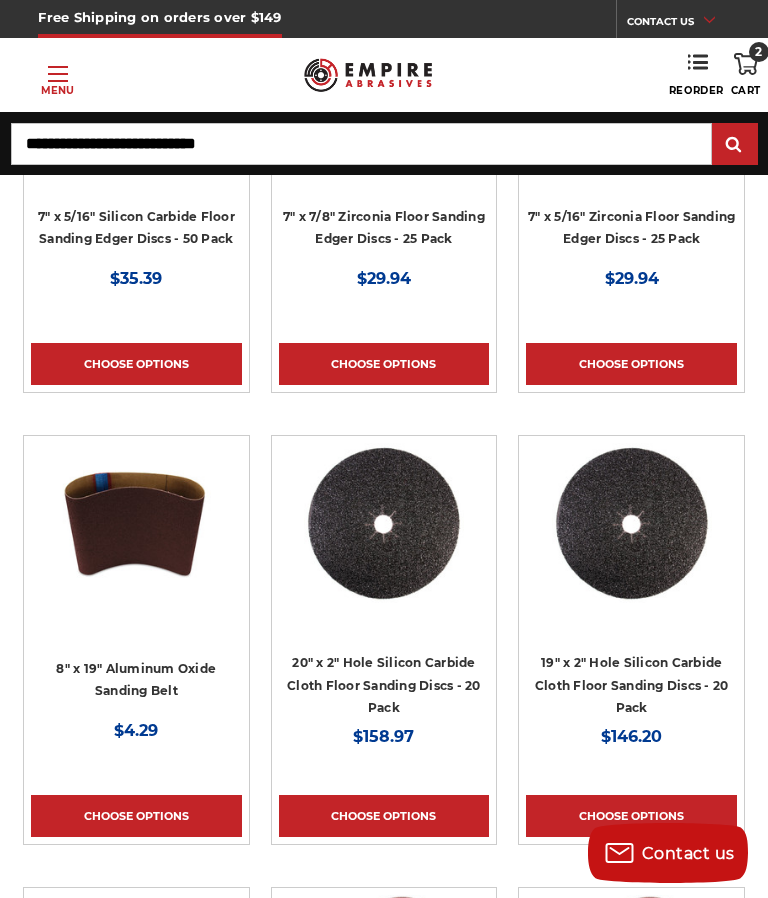 click on "Reorder" at bounding box center [696, 75] 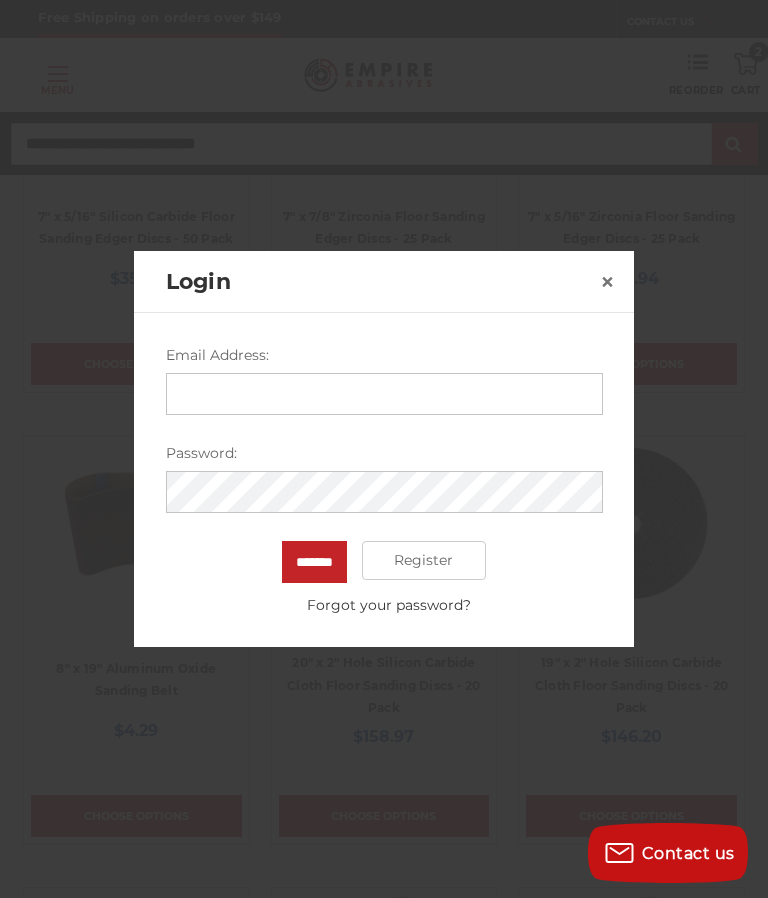 click on "×" at bounding box center [607, 282] 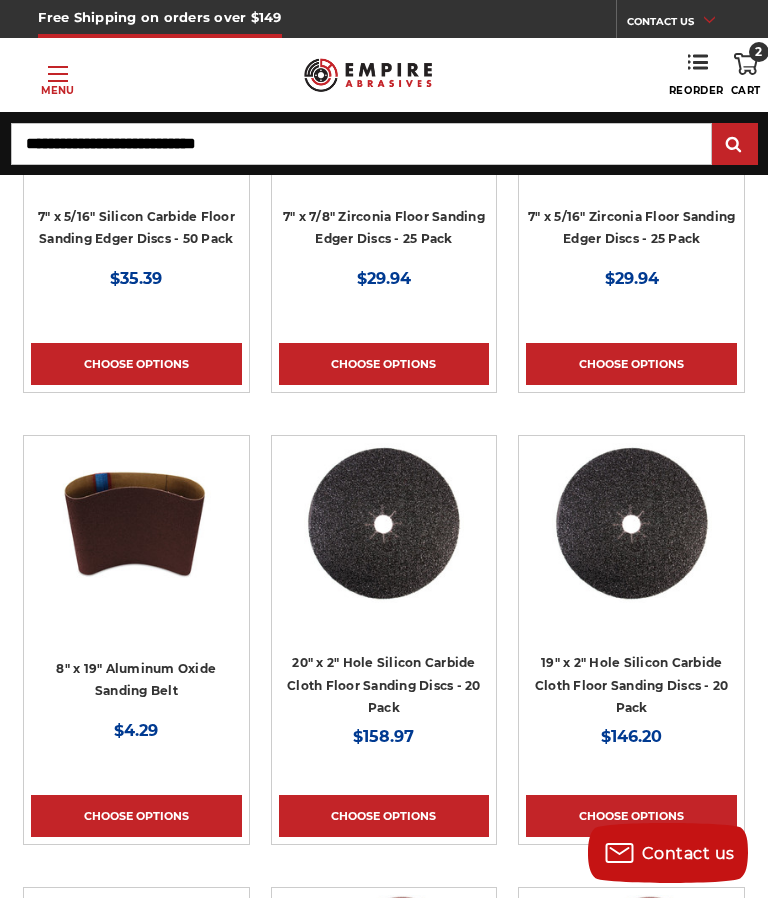 click 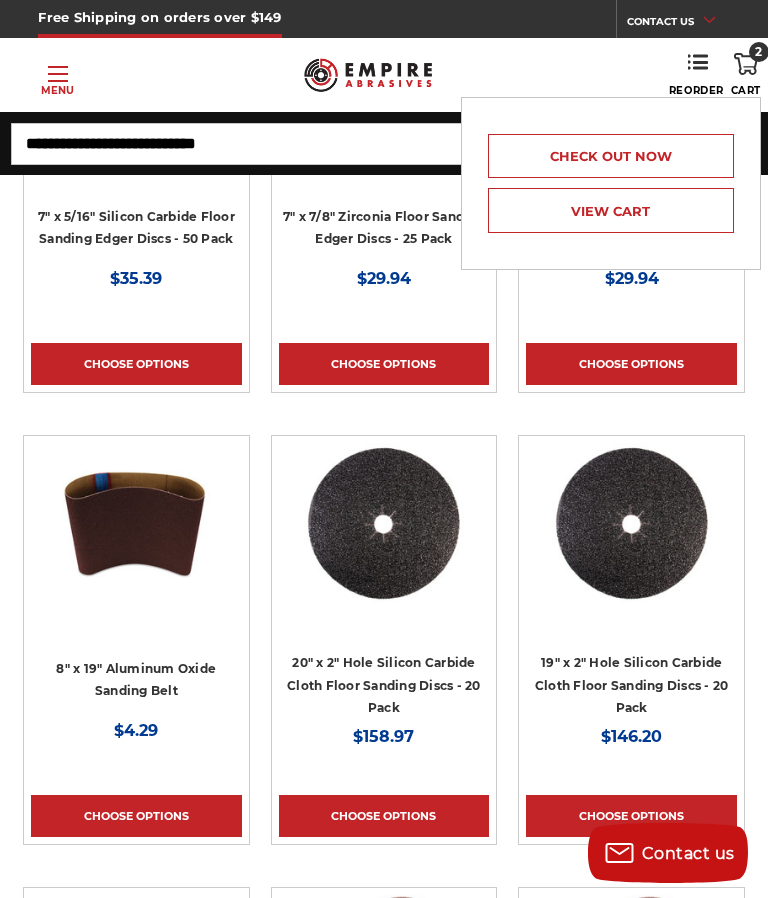 click on "Check out now" at bounding box center [611, 156] 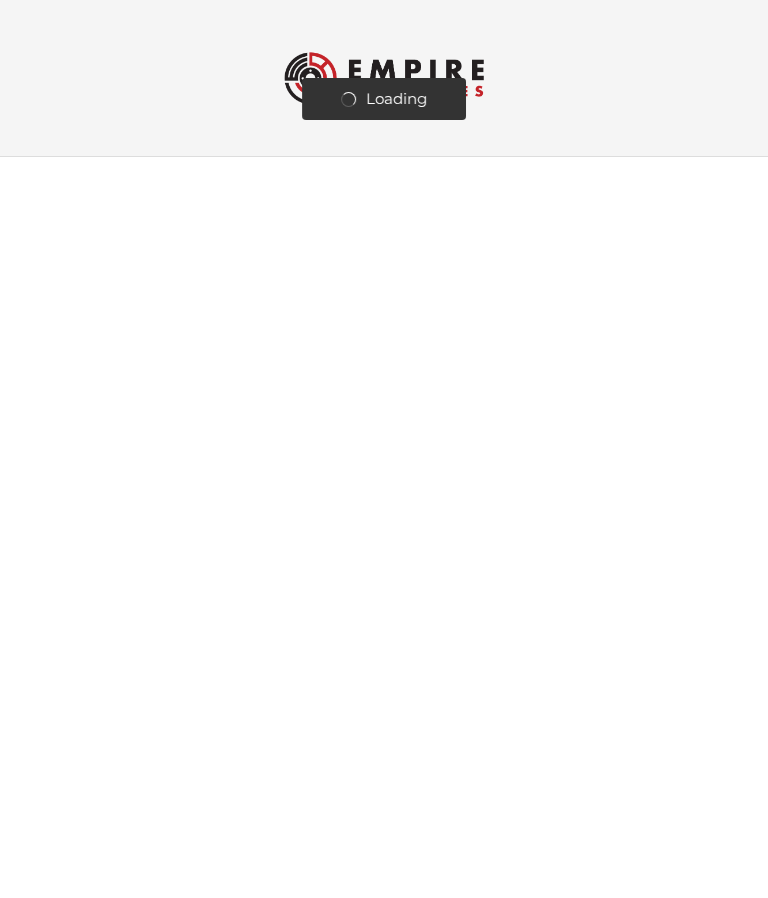 scroll, scrollTop: 0, scrollLeft: 0, axis: both 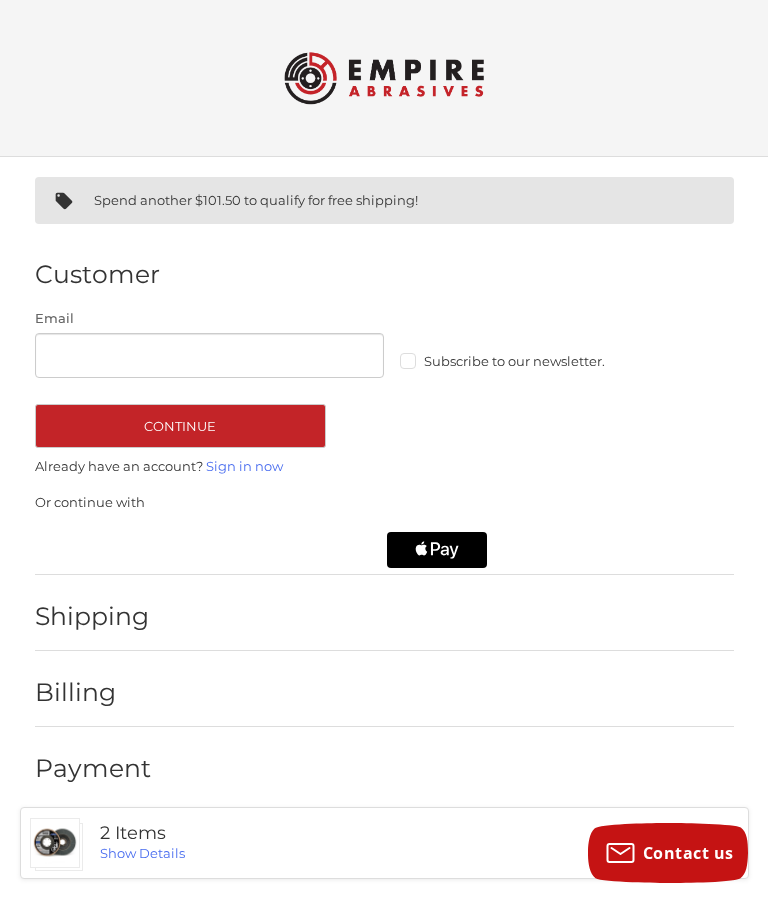 click on "Email" at bounding box center (210, 355) 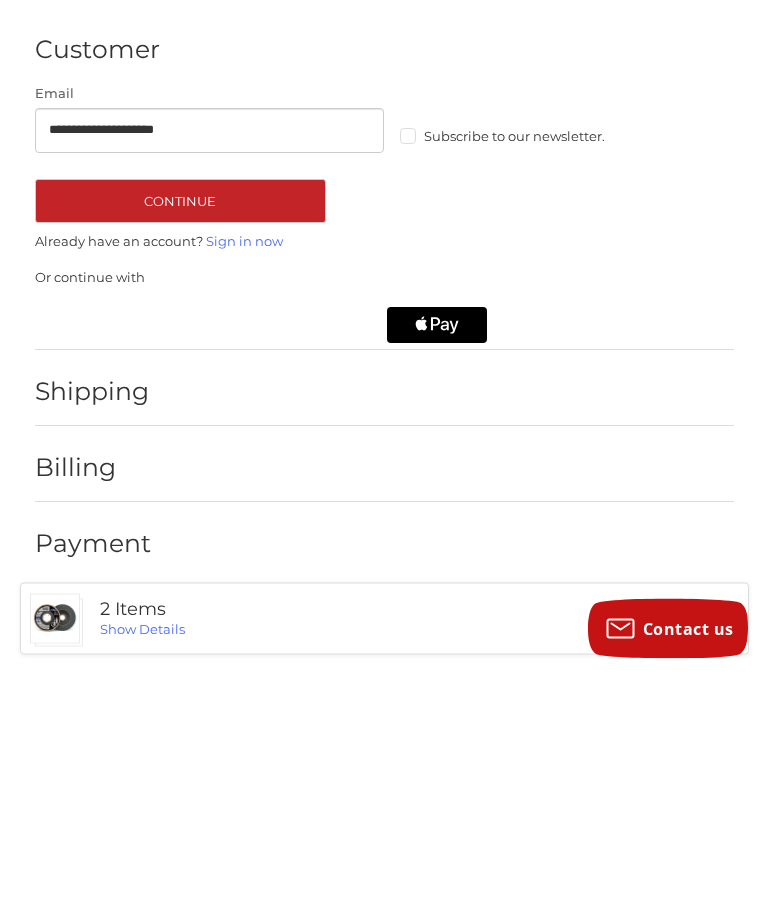 type on "**********" 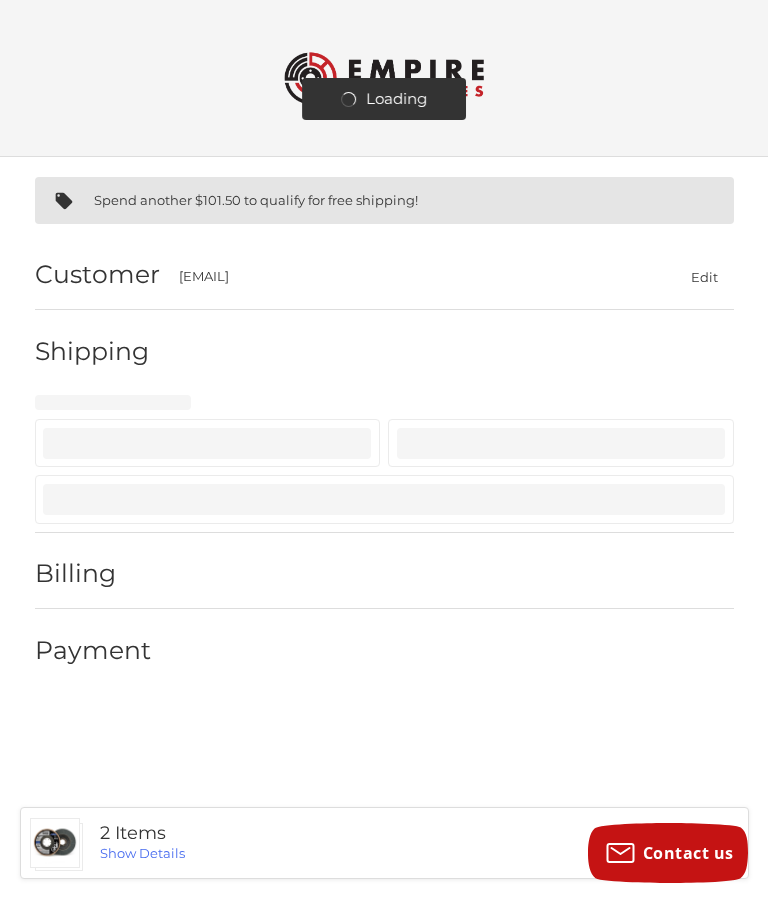 select on "**" 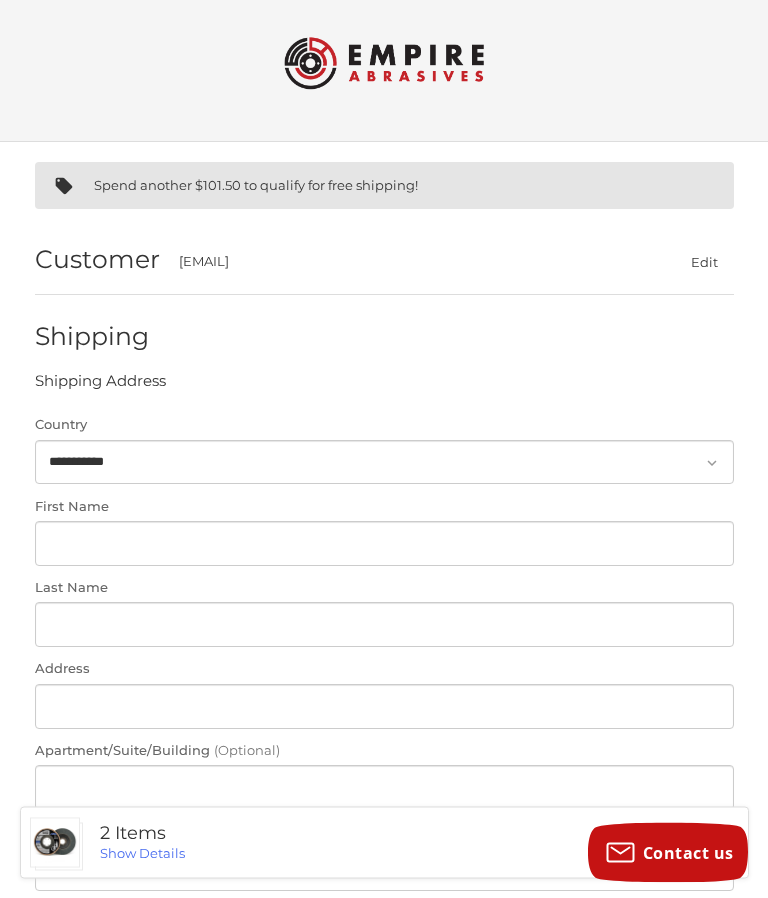 scroll, scrollTop: 0, scrollLeft: 0, axis: both 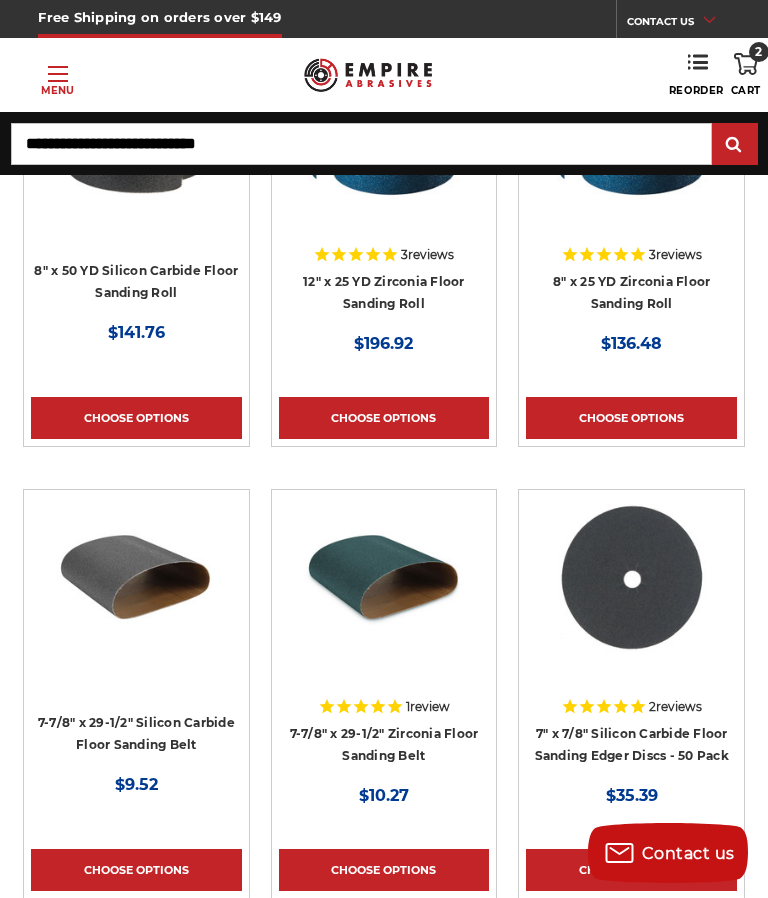 click 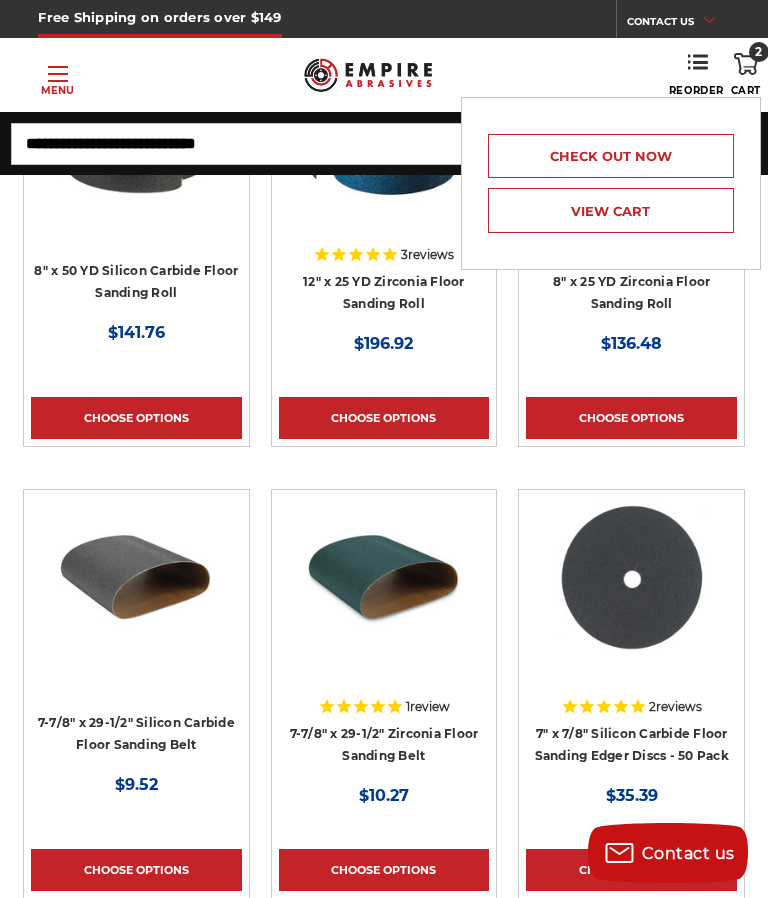 click on "Check out now" at bounding box center [611, 156] 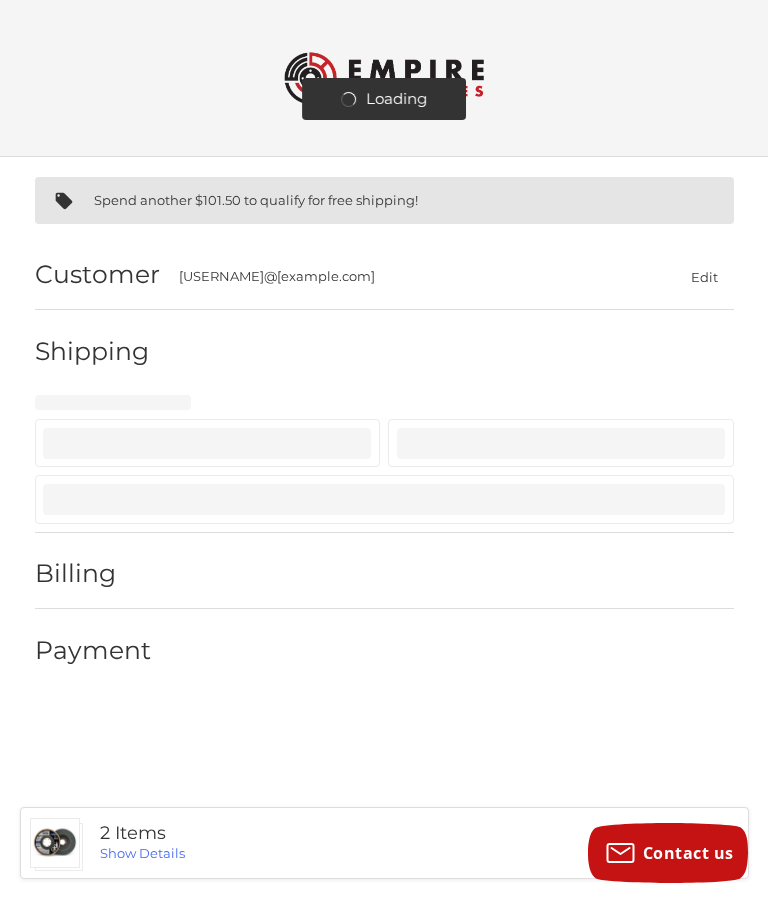 scroll, scrollTop: 0, scrollLeft: 0, axis: both 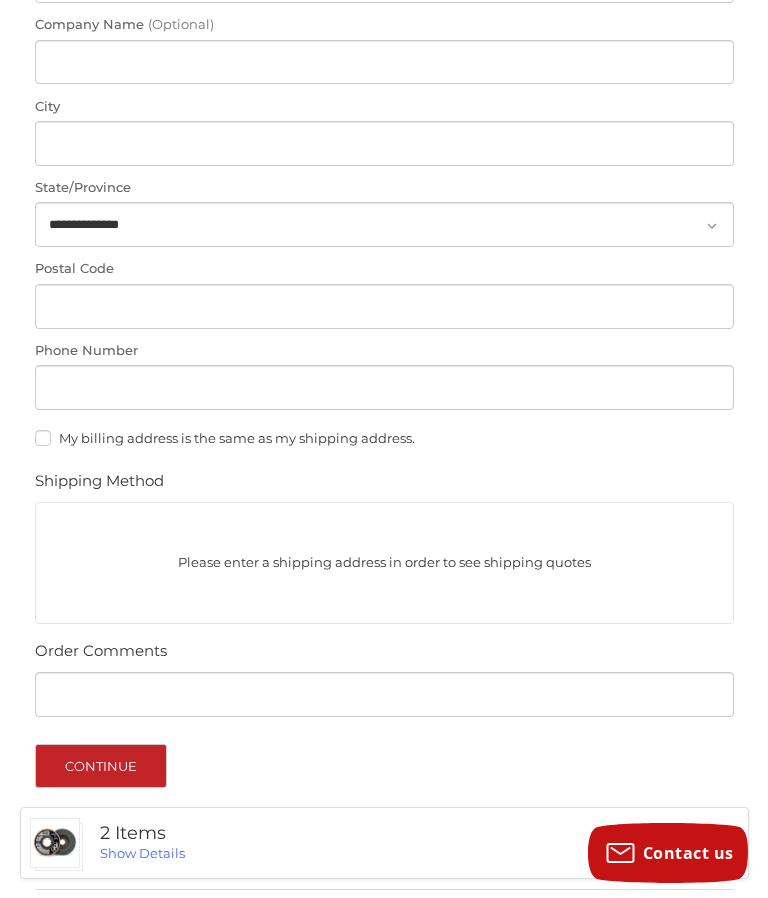 click on "Phone Number" at bounding box center (384, 351) 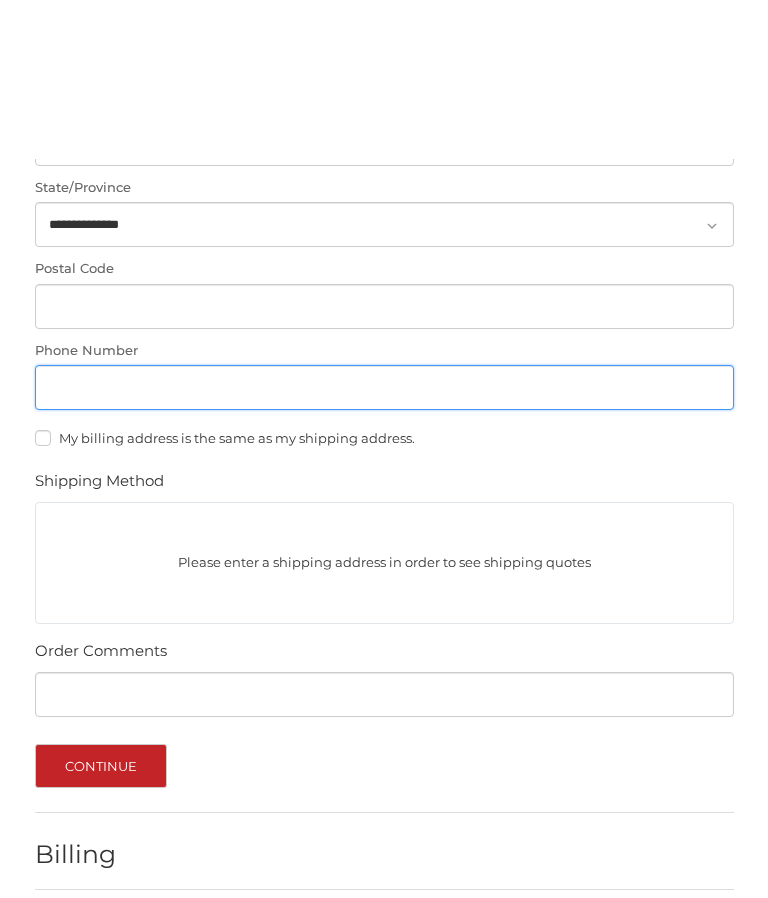 scroll, scrollTop: 982, scrollLeft: 0, axis: vertical 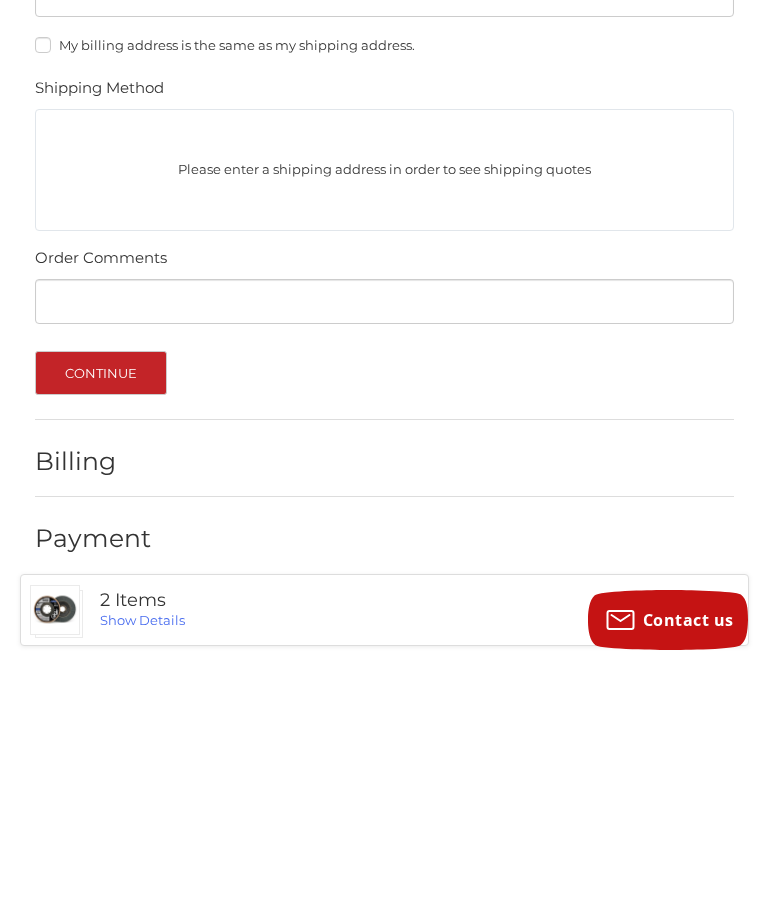 click at bounding box center [452, 776] 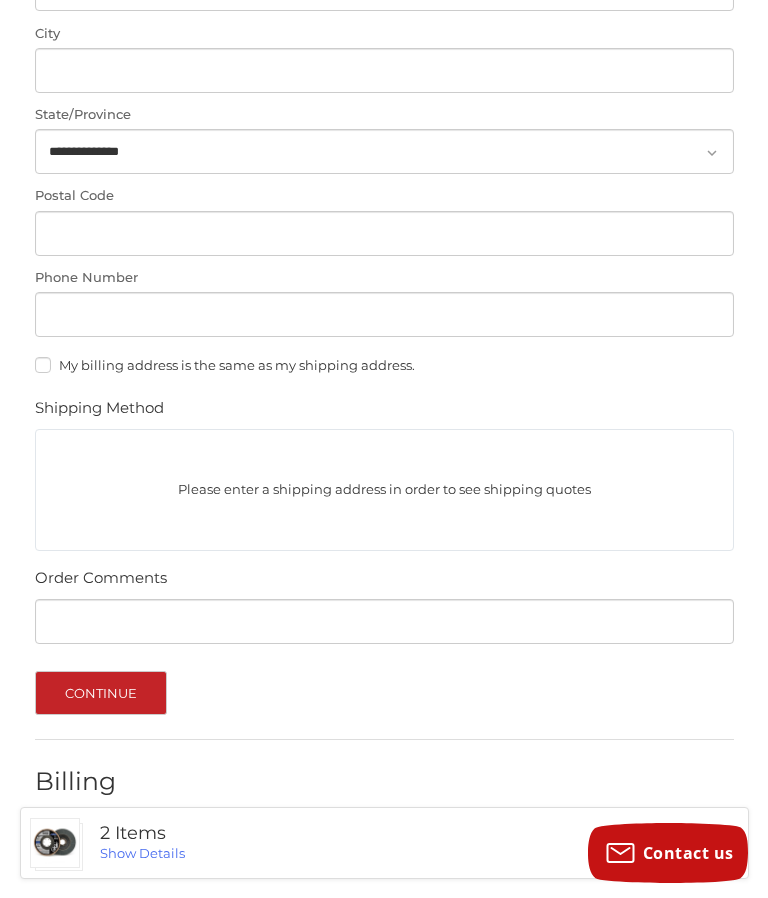 click at bounding box center [452, 863] 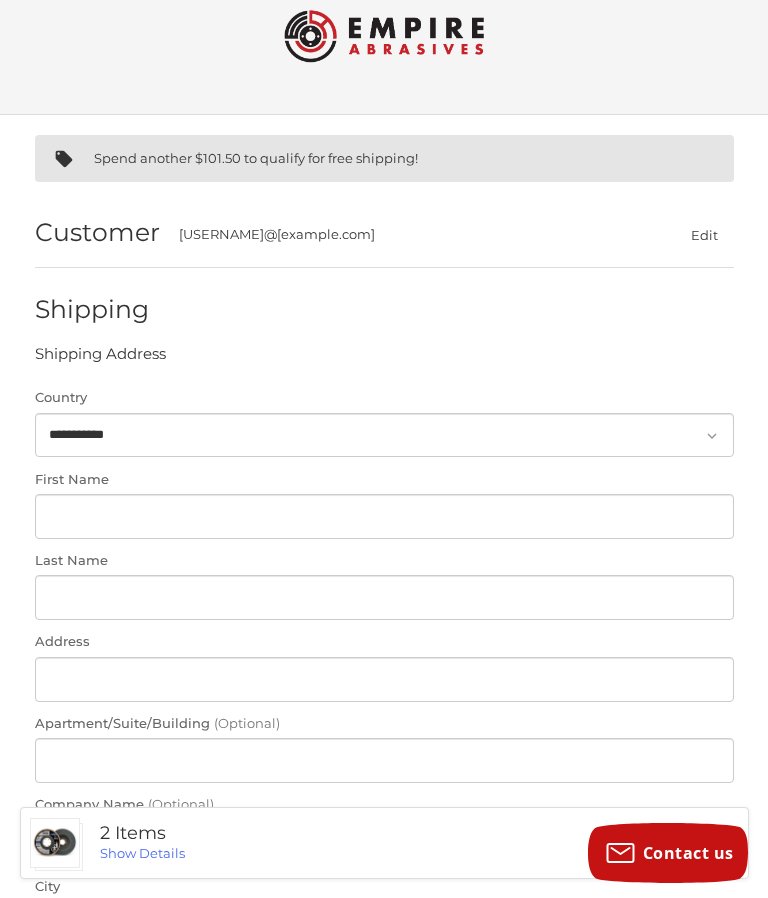 scroll, scrollTop: 58, scrollLeft: 0, axis: vertical 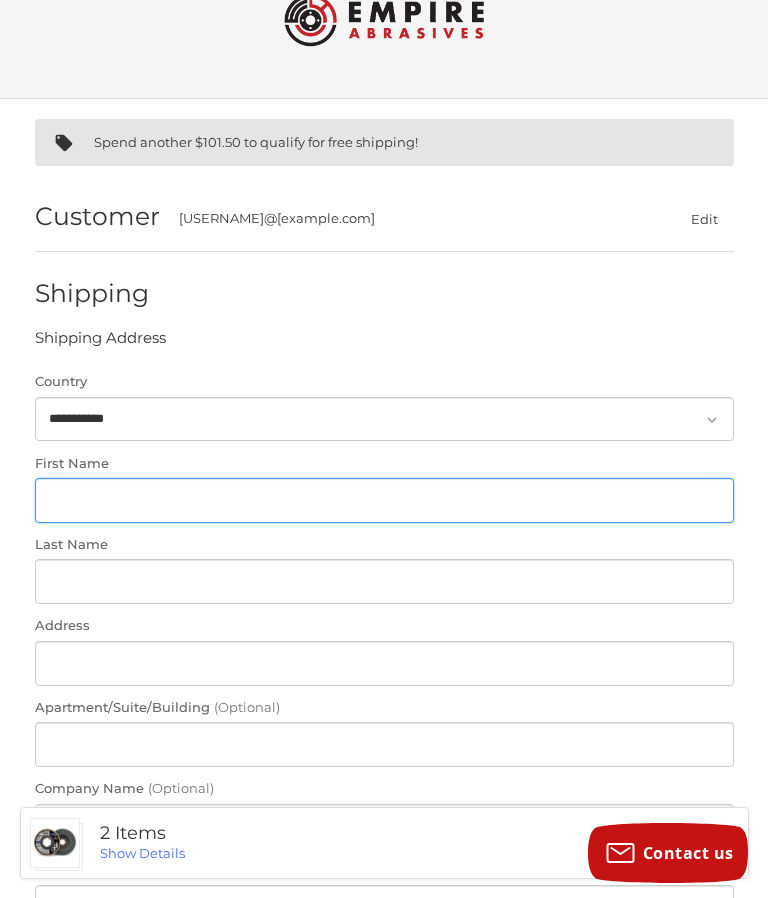 click on "First Name" at bounding box center (384, 500) 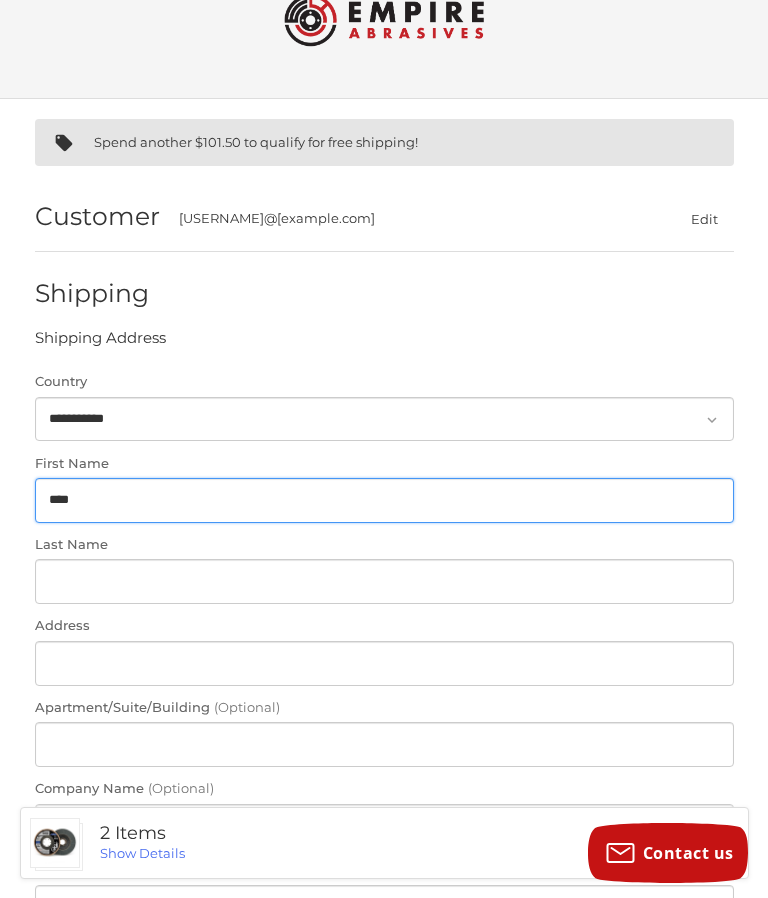 type on "****" 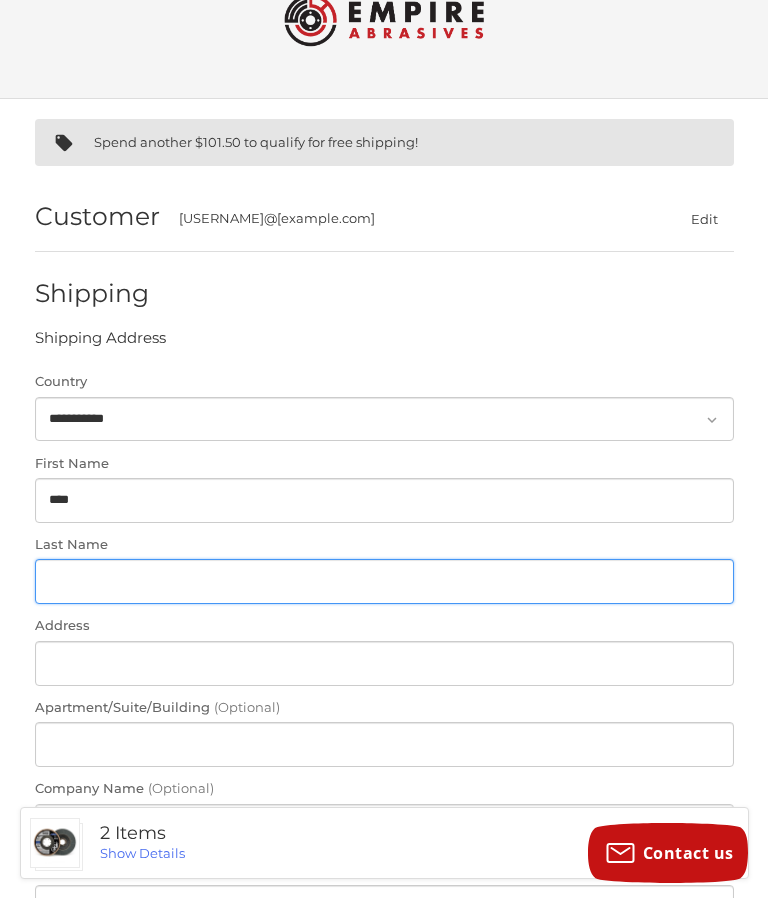 click on "Last Name" at bounding box center (384, 581) 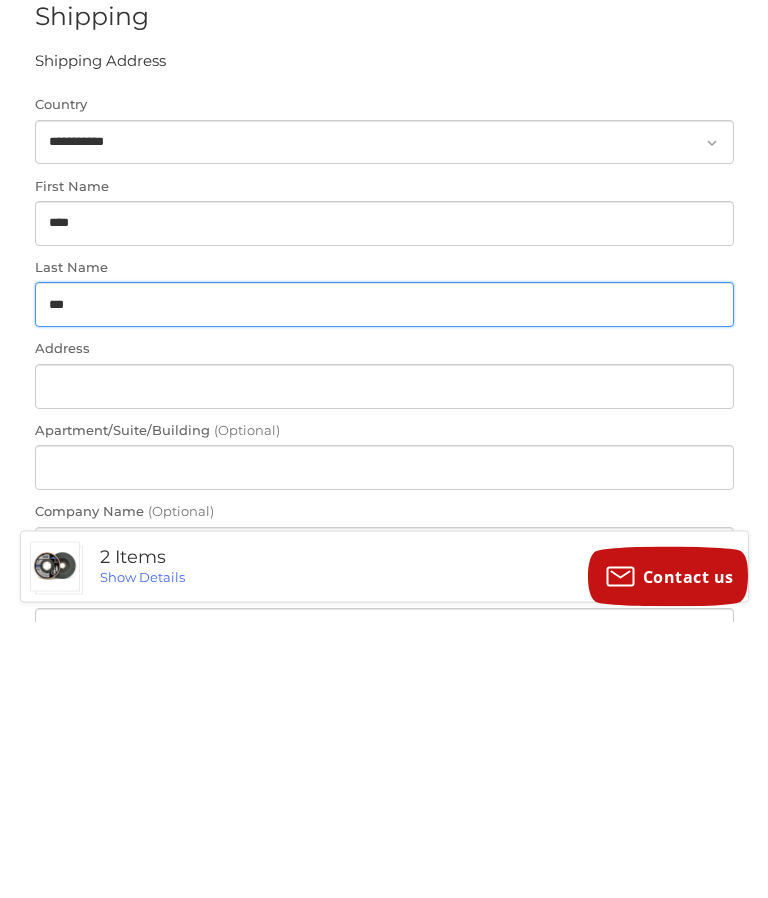type on "***" 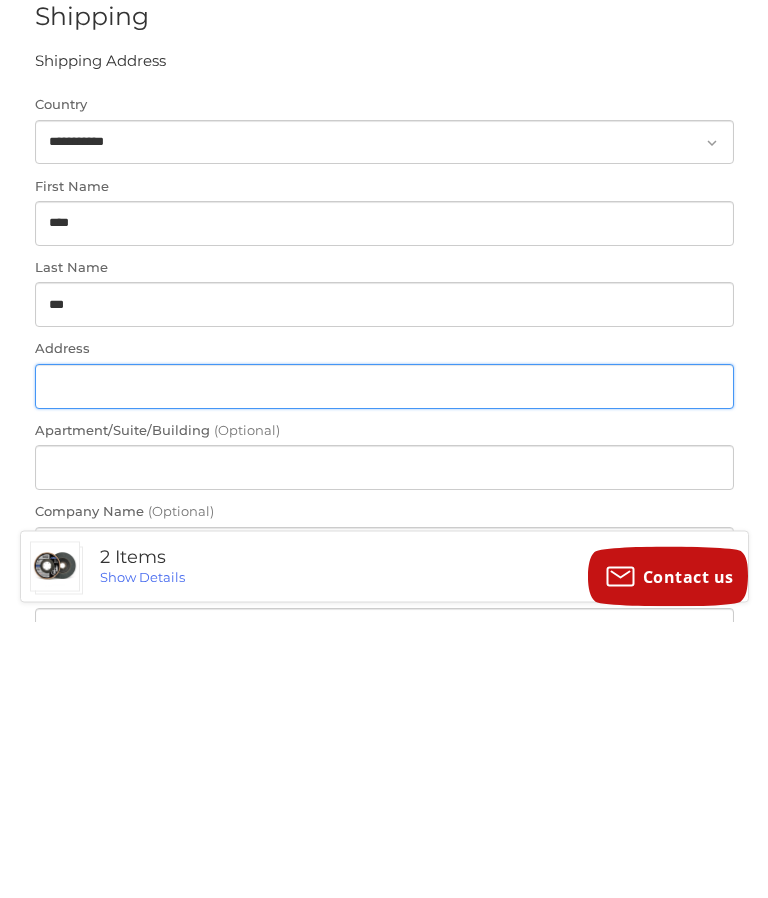 click on "Address" at bounding box center (384, 663) 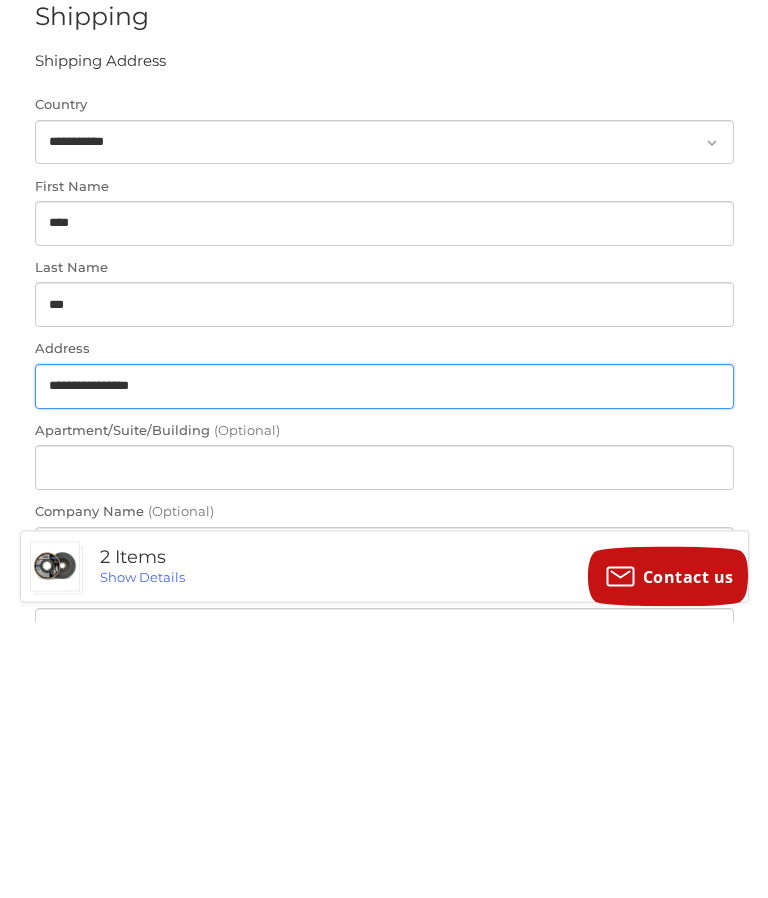 type on "**********" 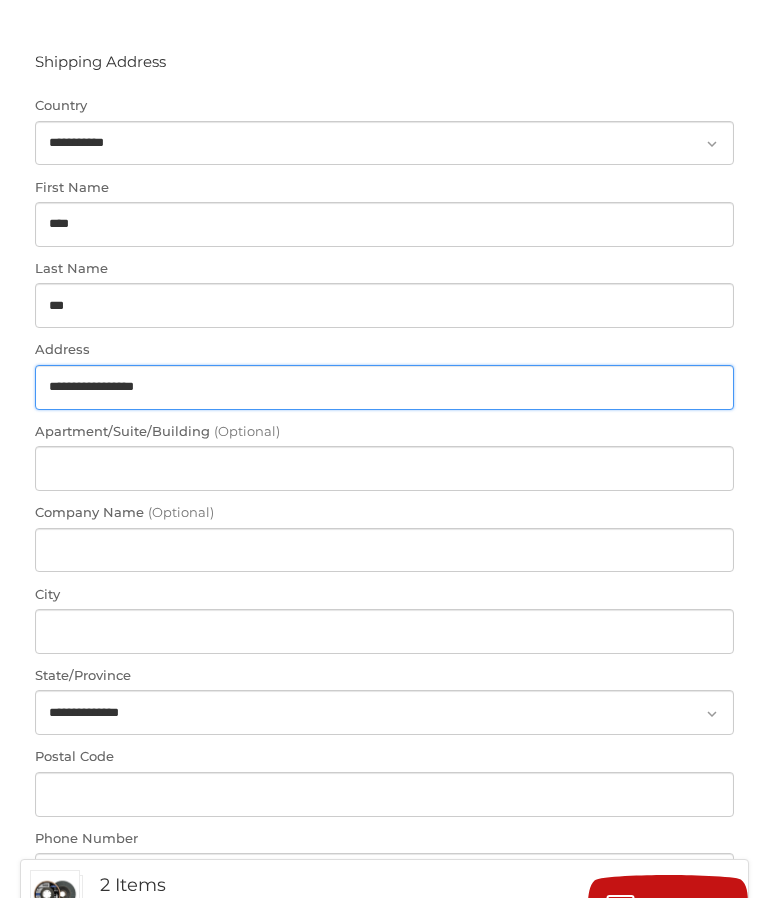 scroll, scrollTop: 394, scrollLeft: 0, axis: vertical 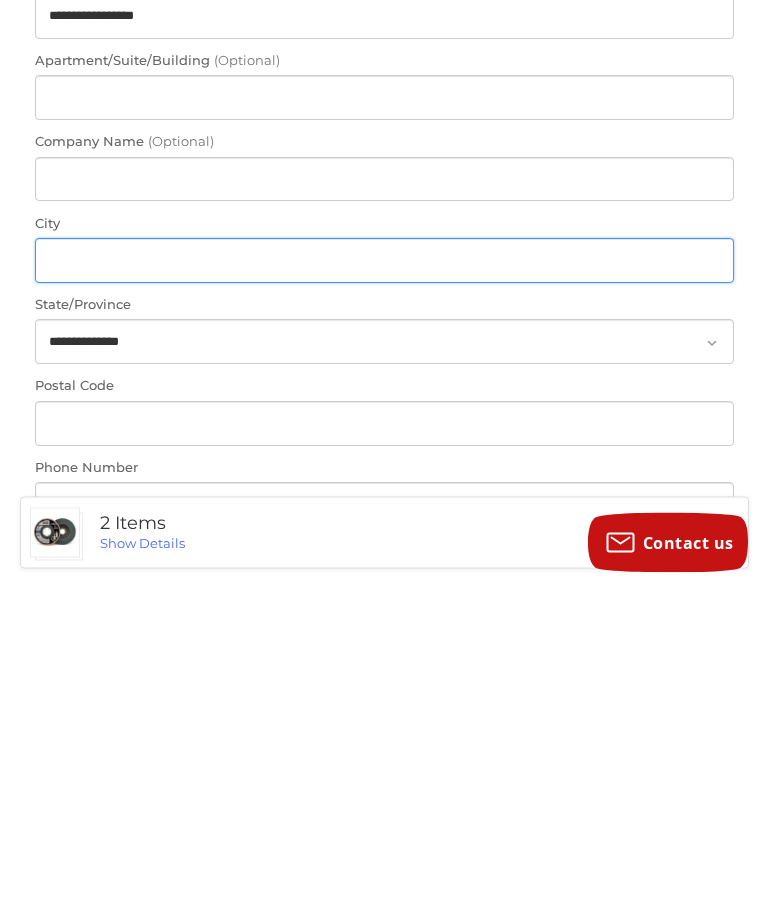 click on "City" at bounding box center [384, 571] 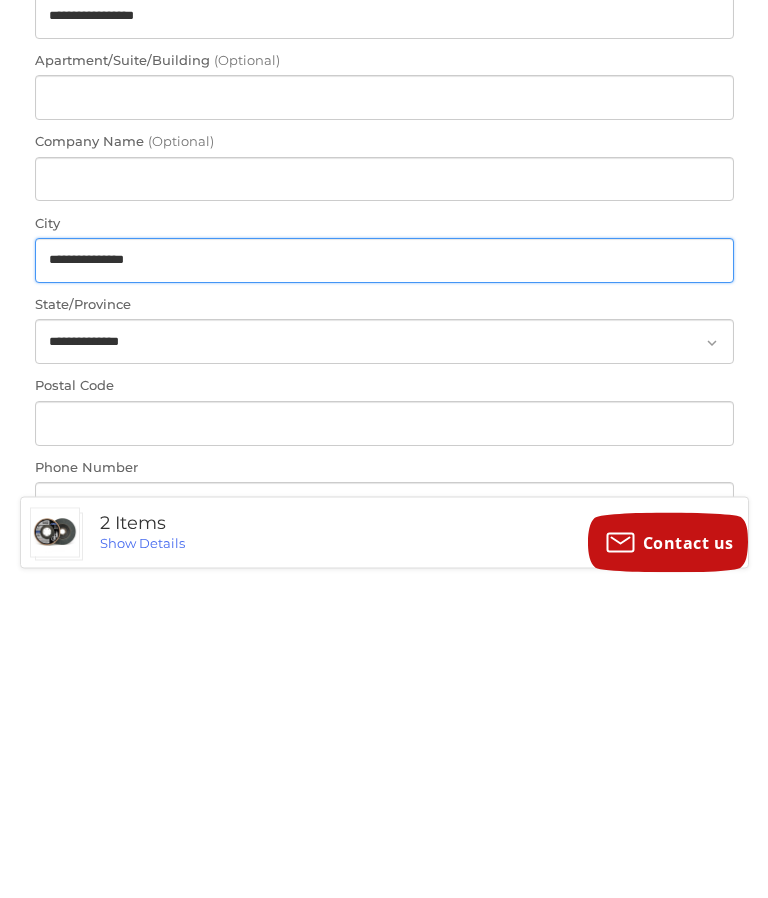 type on "**********" 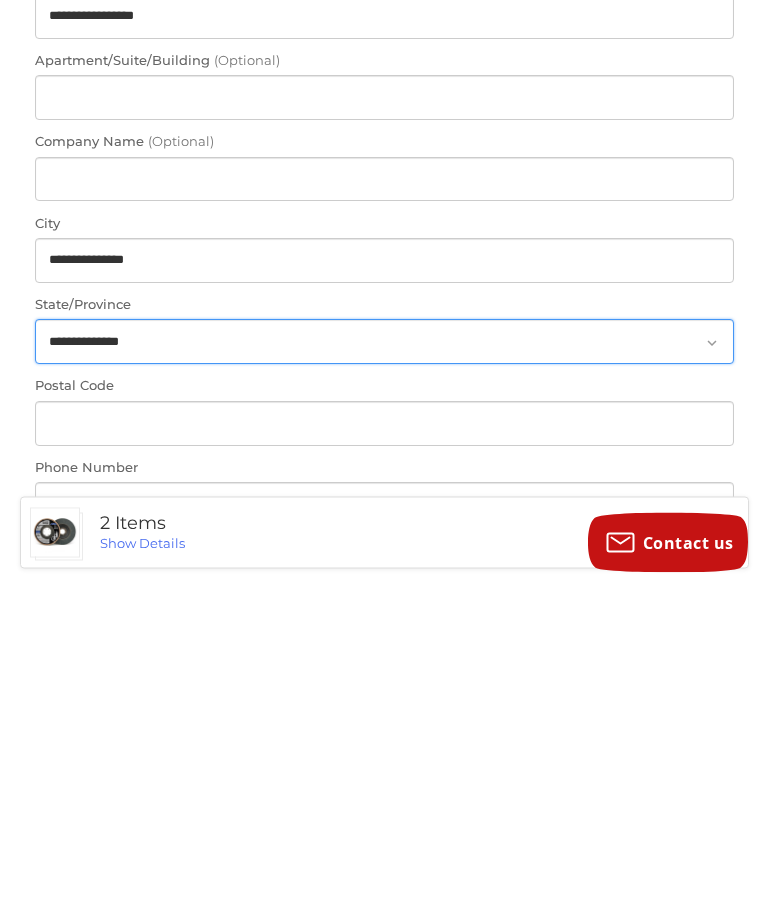 click on "**********" at bounding box center (384, 652) 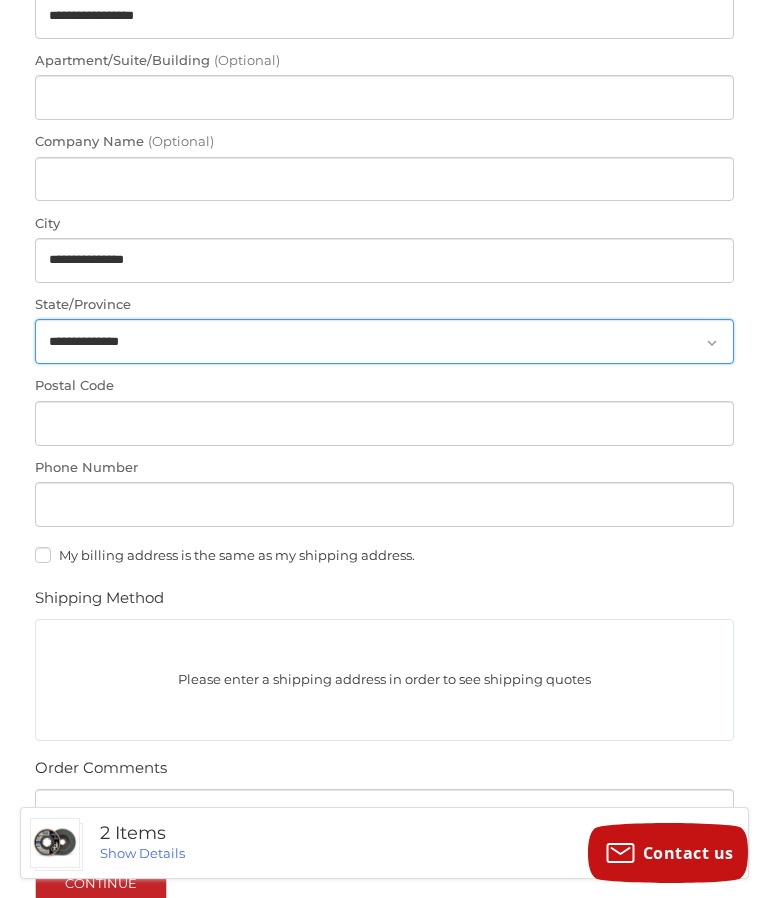 select on "**" 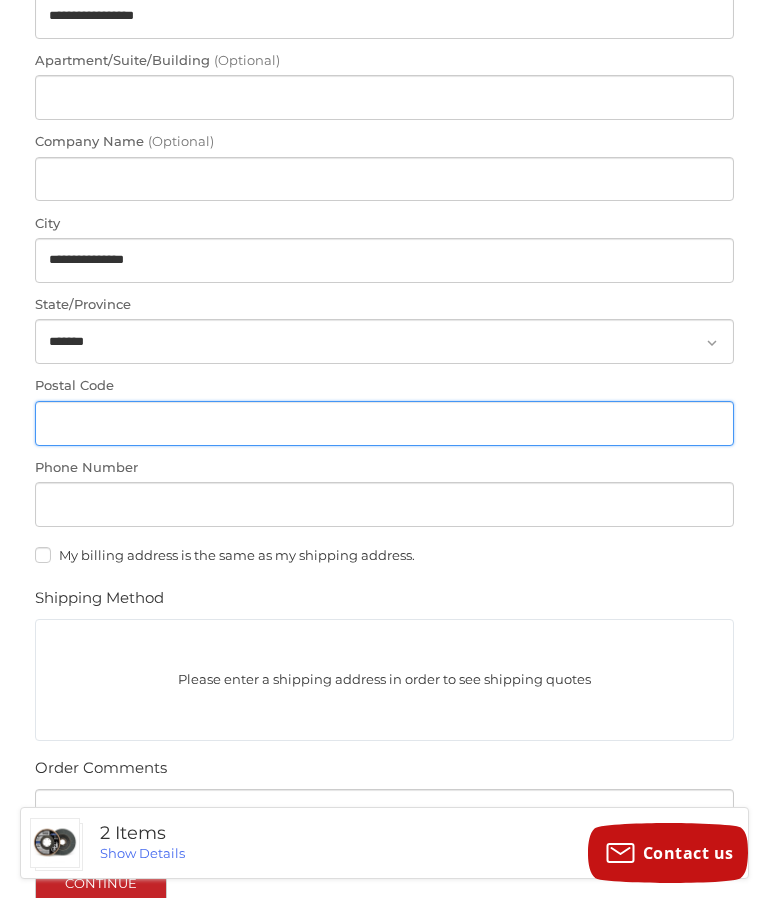 click on "Postal Code" at bounding box center [384, 423] 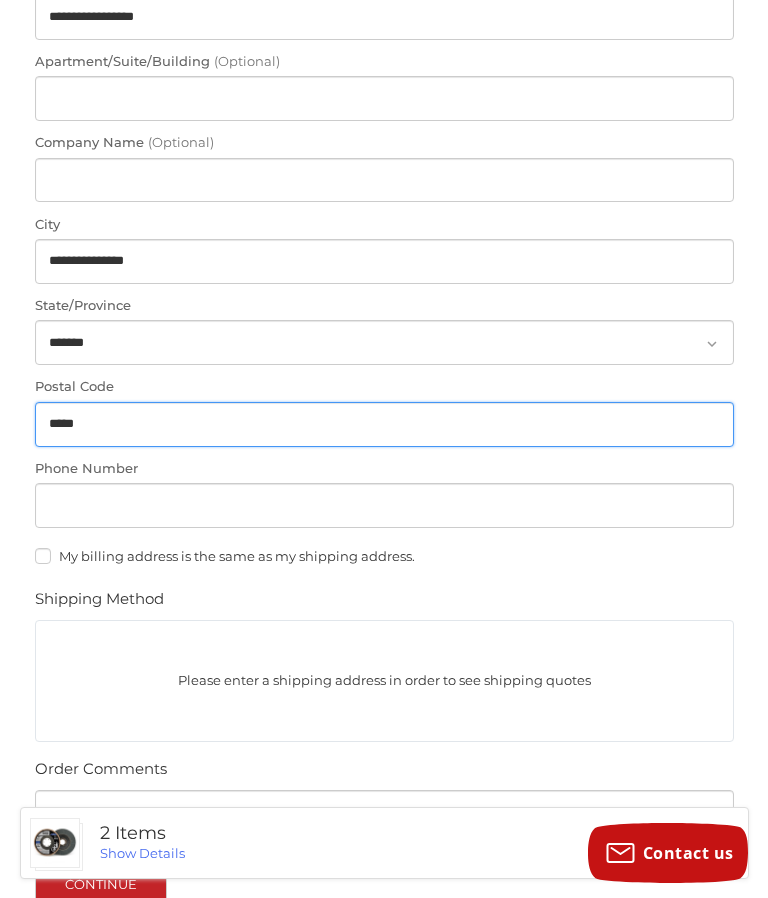 type on "*****" 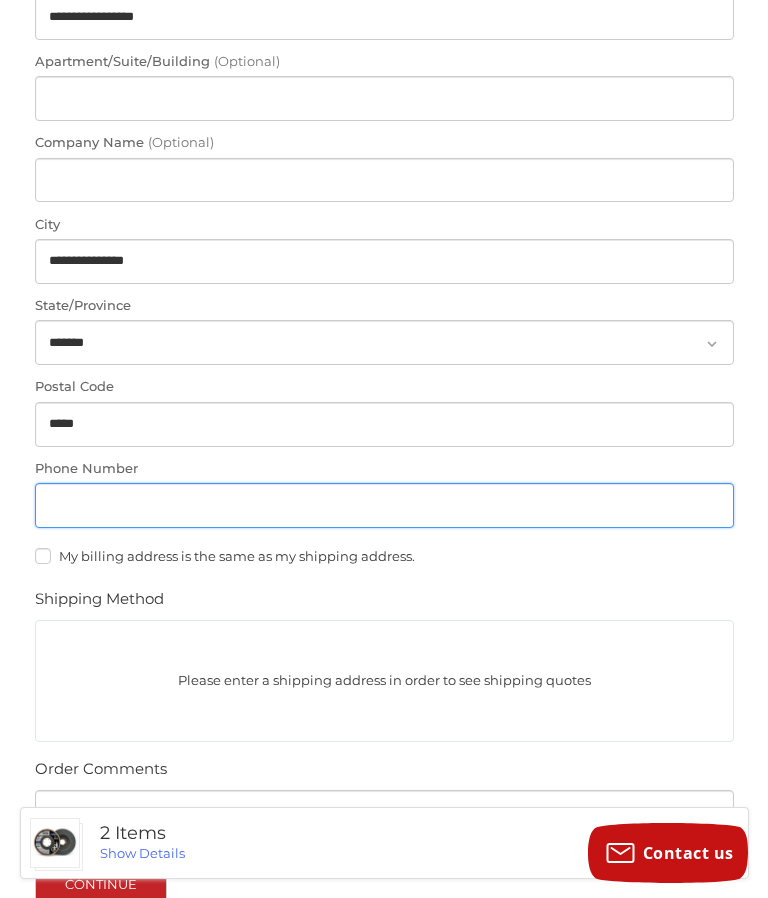 click on "Phone Number" at bounding box center (384, 505) 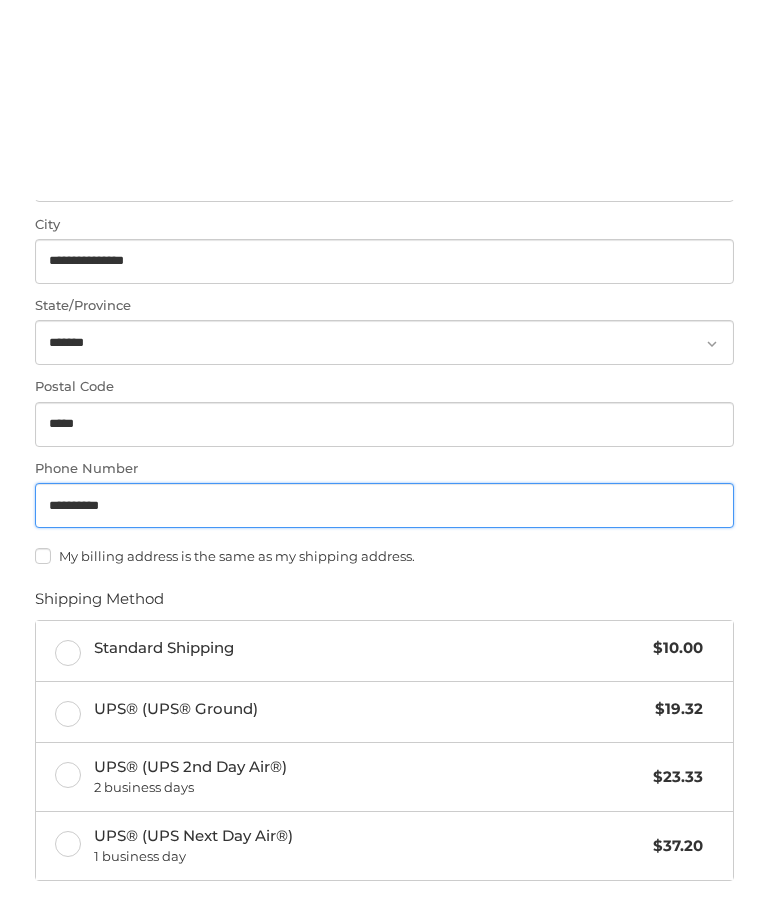 scroll, scrollTop: 935, scrollLeft: 0, axis: vertical 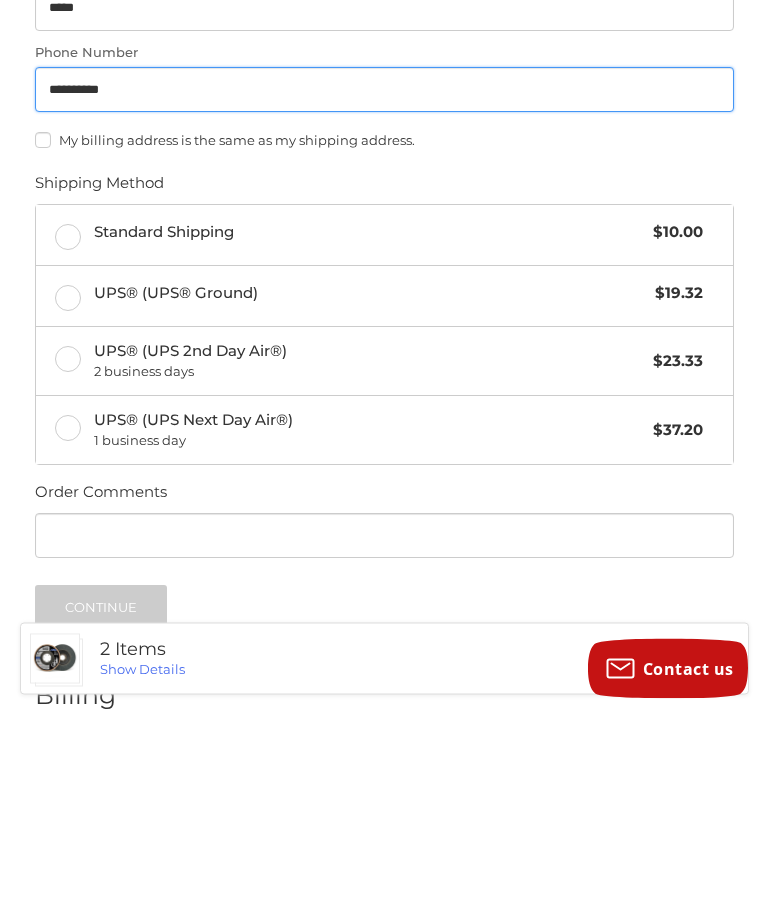 type on "**********" 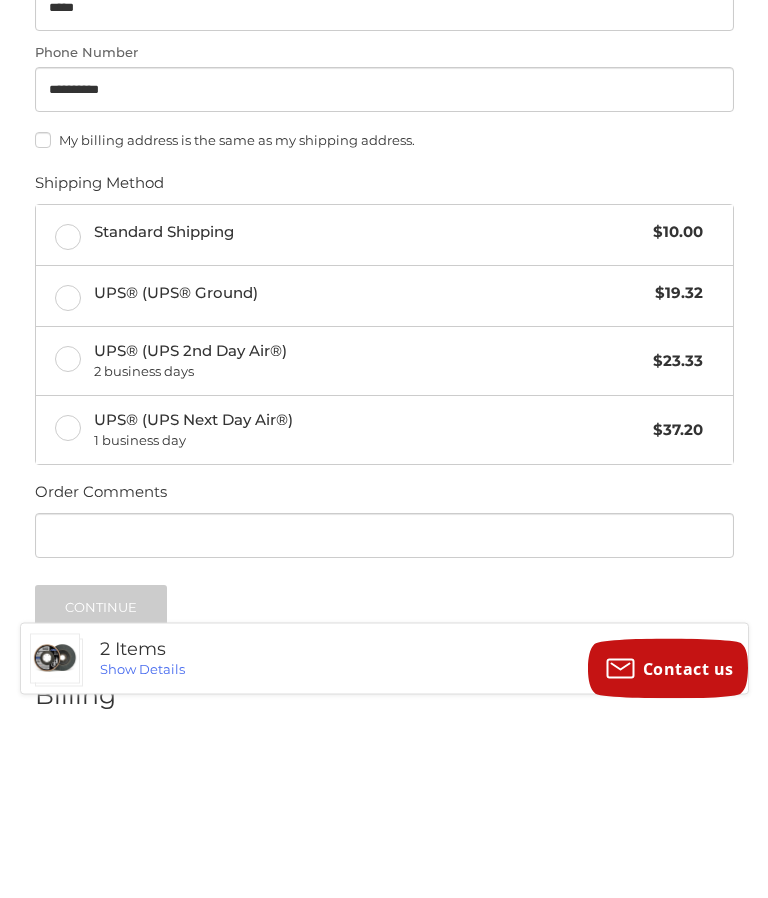 click on "Standard Shipping" at bounding box center [369, 417] 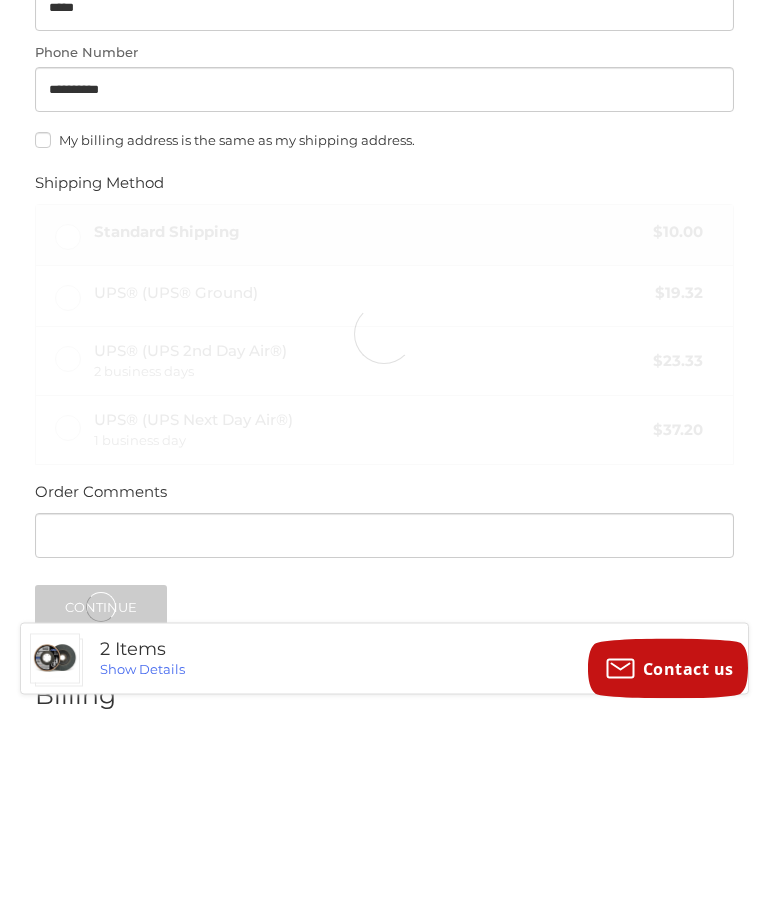 scroll, scrollTop: 1032, scrollLeft: 0, axis: vertical 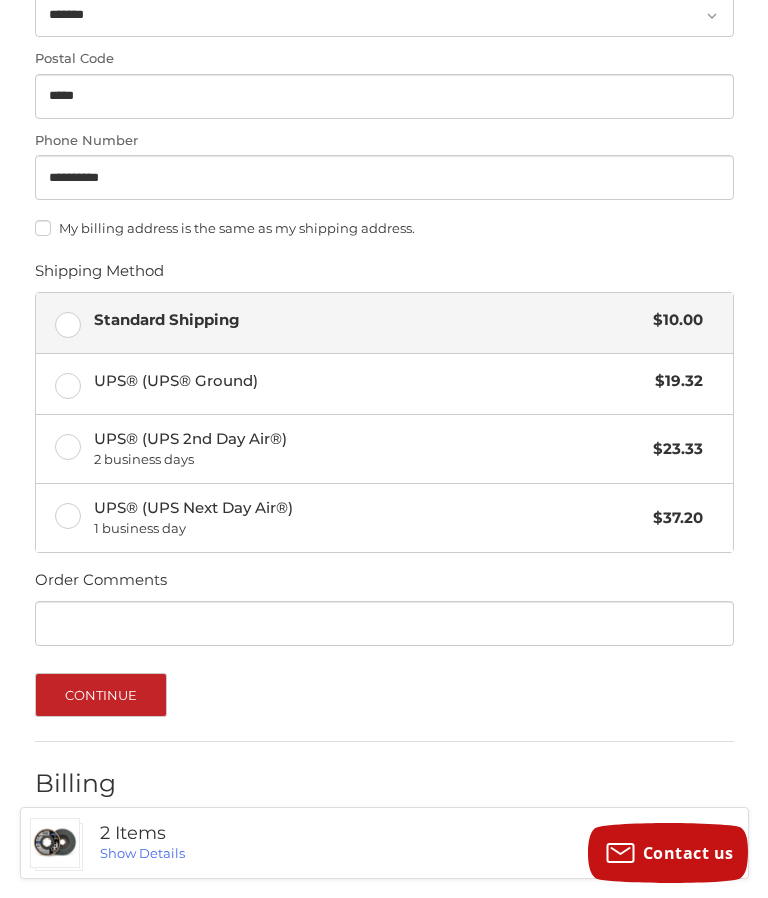 click on "Continue" at bounding box center (101, 695) 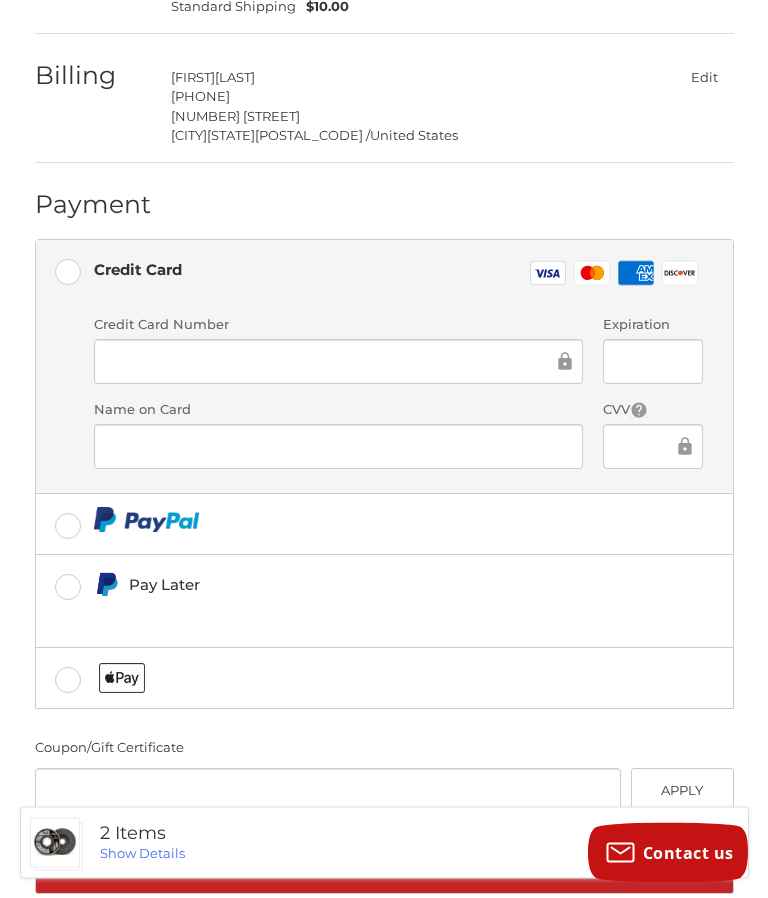scroll, scrollTop: 472, scrollLeft: 0, axis: vertical 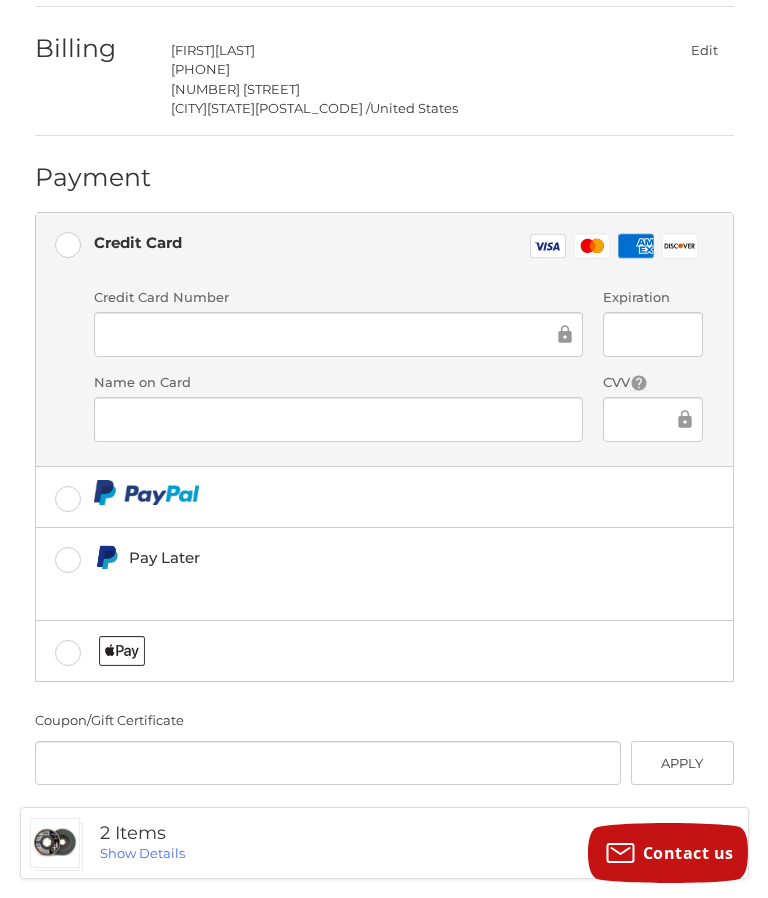 click at bounding box center [384, 497] 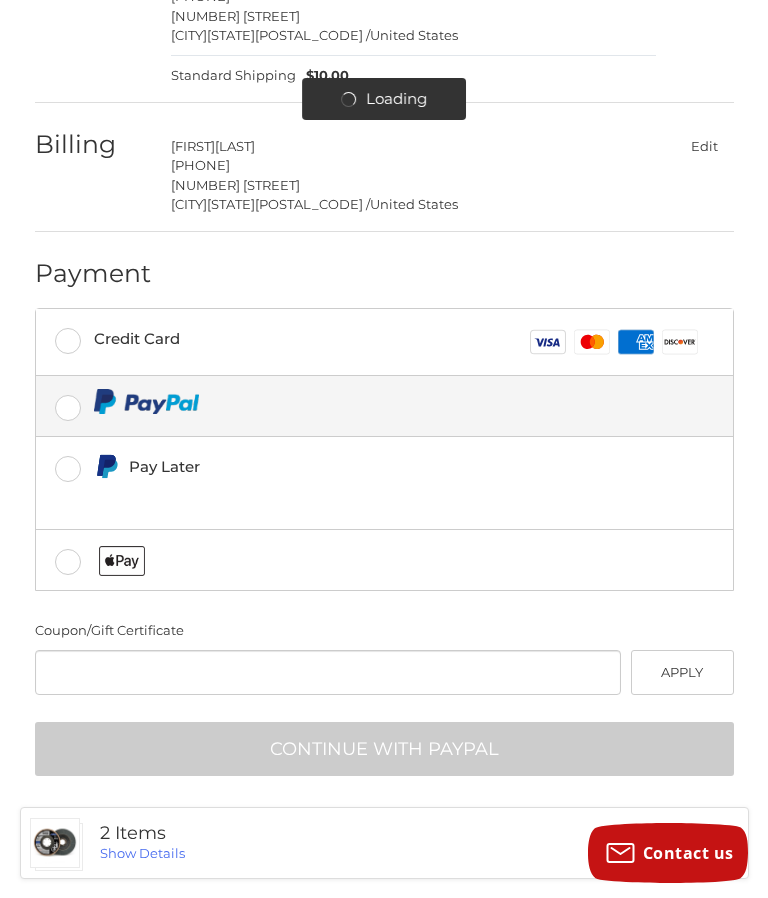 scroll, scrollTop: 285, scrollLeft: 0, axis: vertical 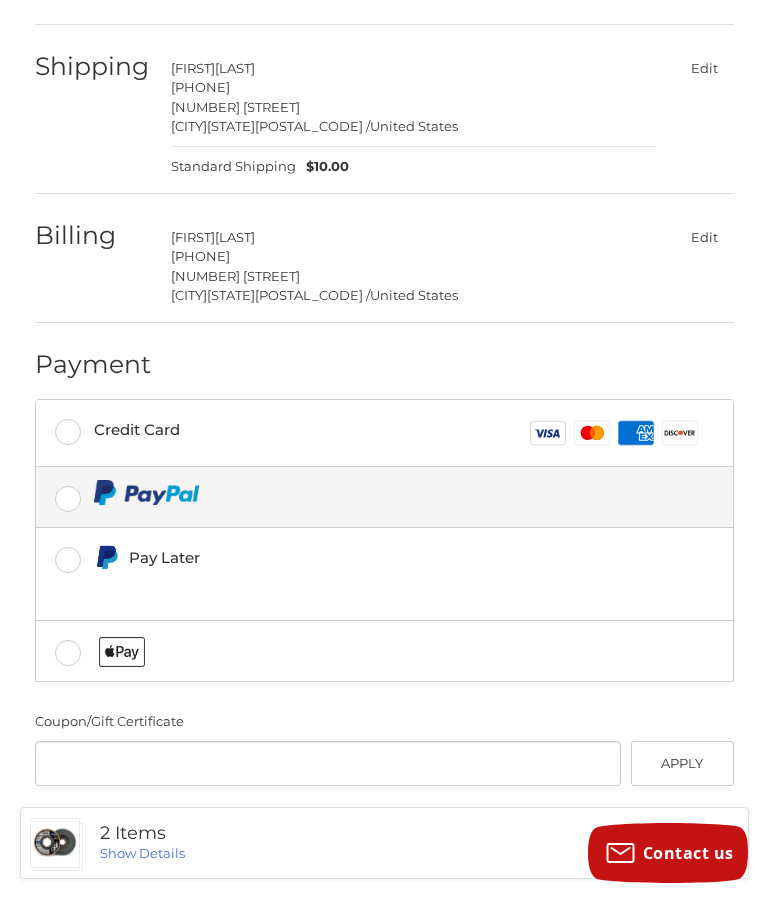 click on "Continue with PayPal" at bounding box center [384, 840] 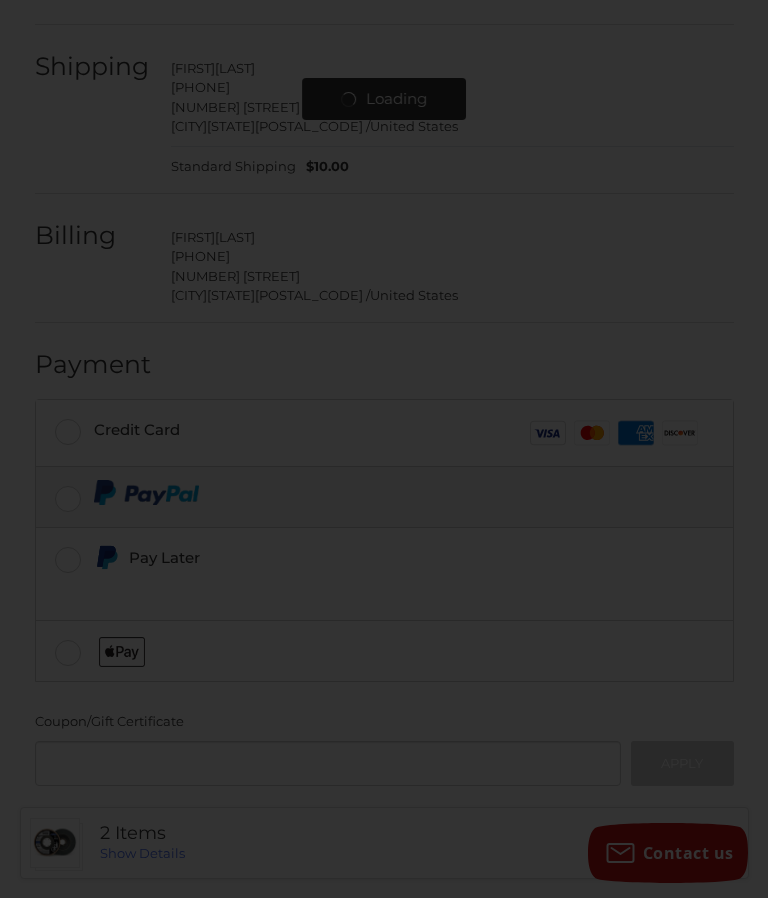 scroll, scrollTop: 372, scrollLeft: 0, axis: vertical 